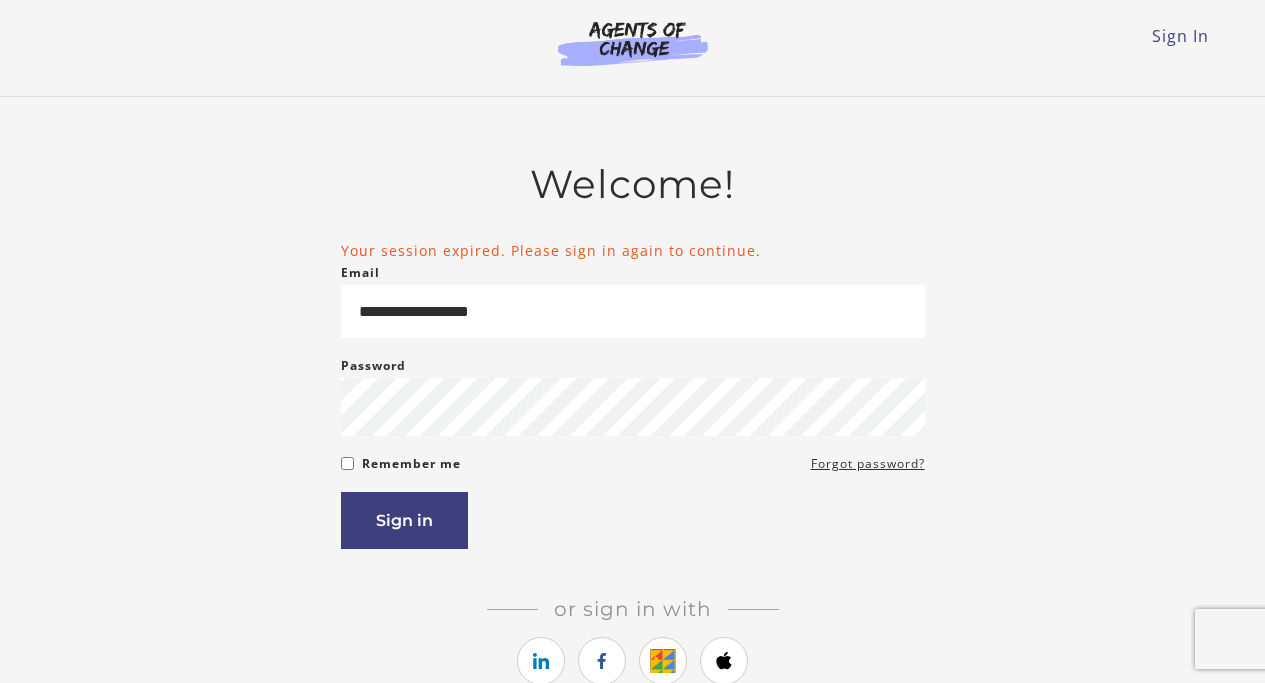 scroll, scrollTop: 0, scrollLeft: 0, axis: both 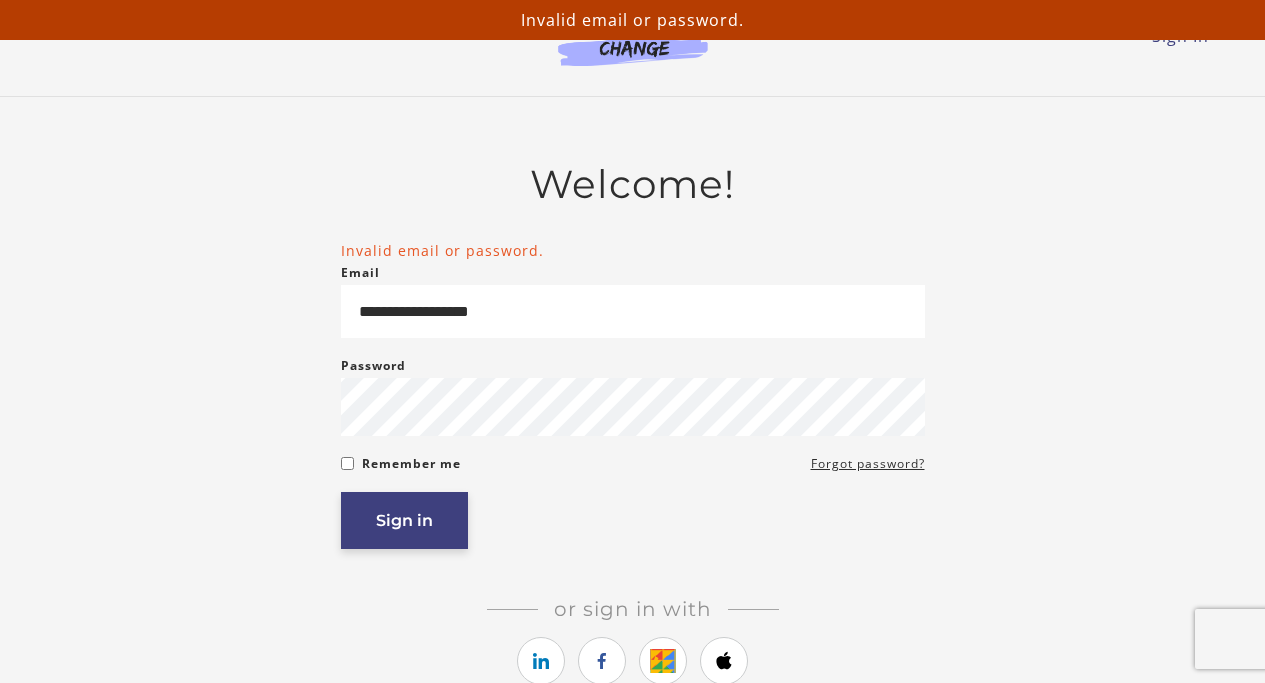 click on "Sign in" at bounding box center [404, 520] 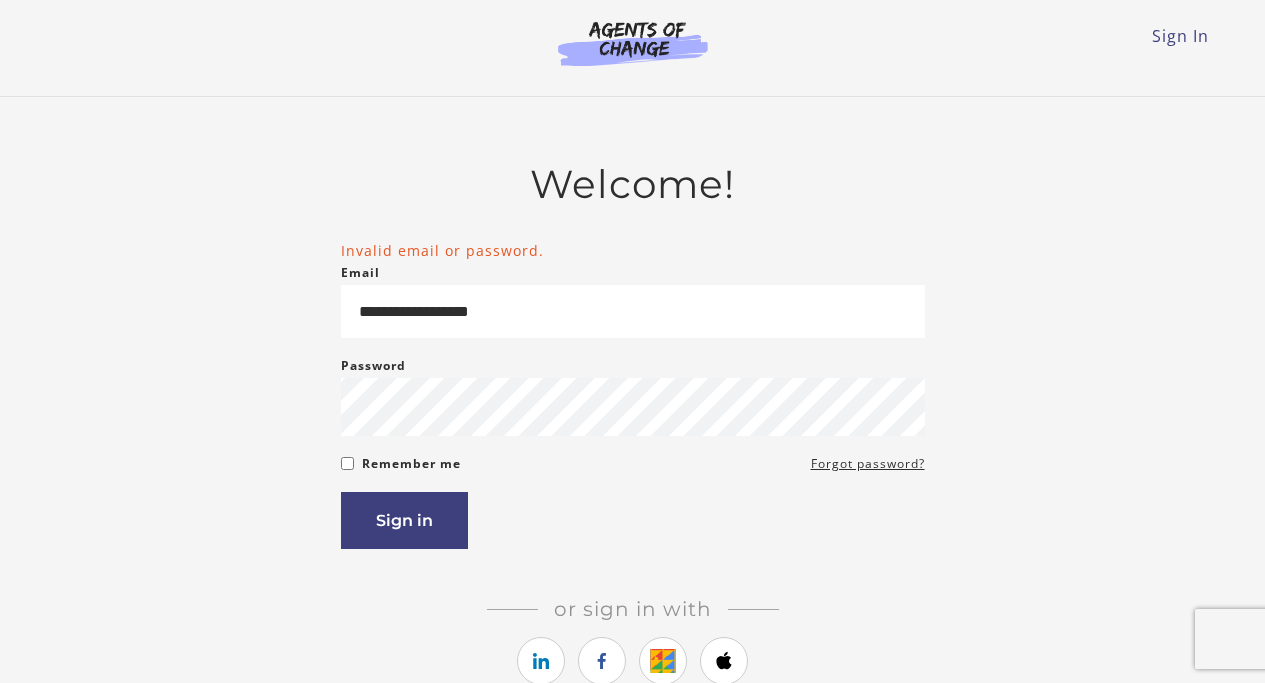 scroll, scrollTop: 0, scrollLeft: 0, axis: both 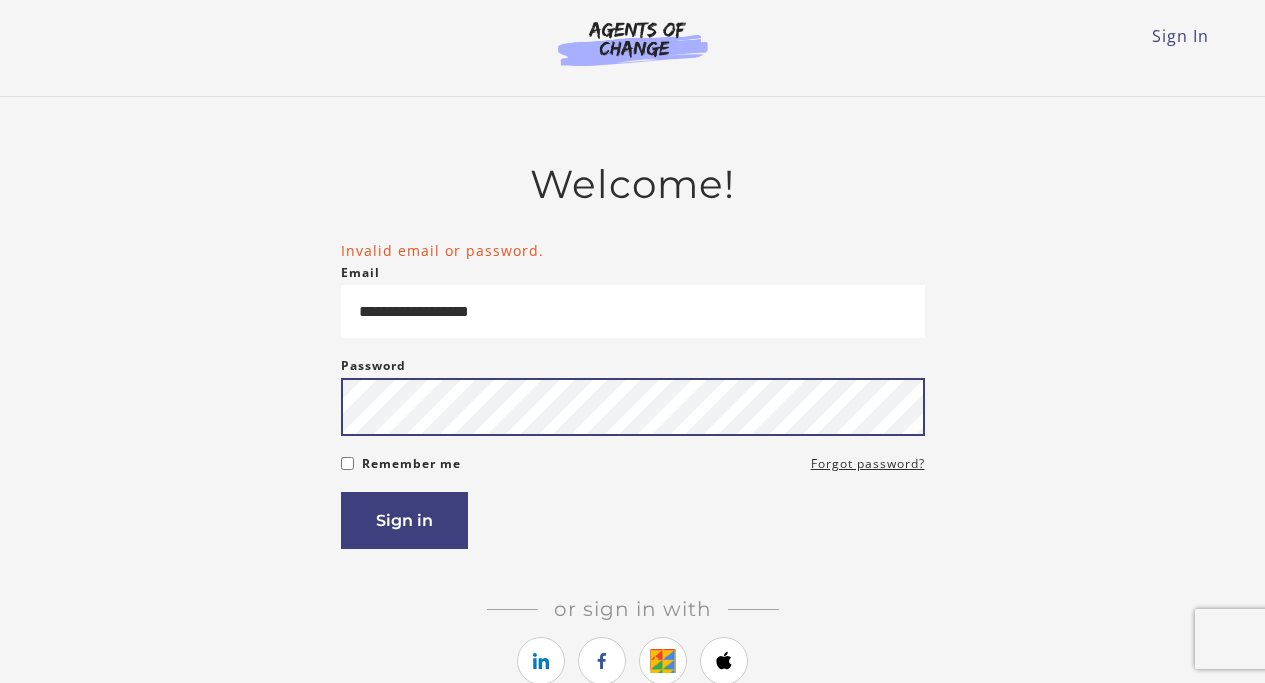click on "Sign in" at bounding box center (404, 520) 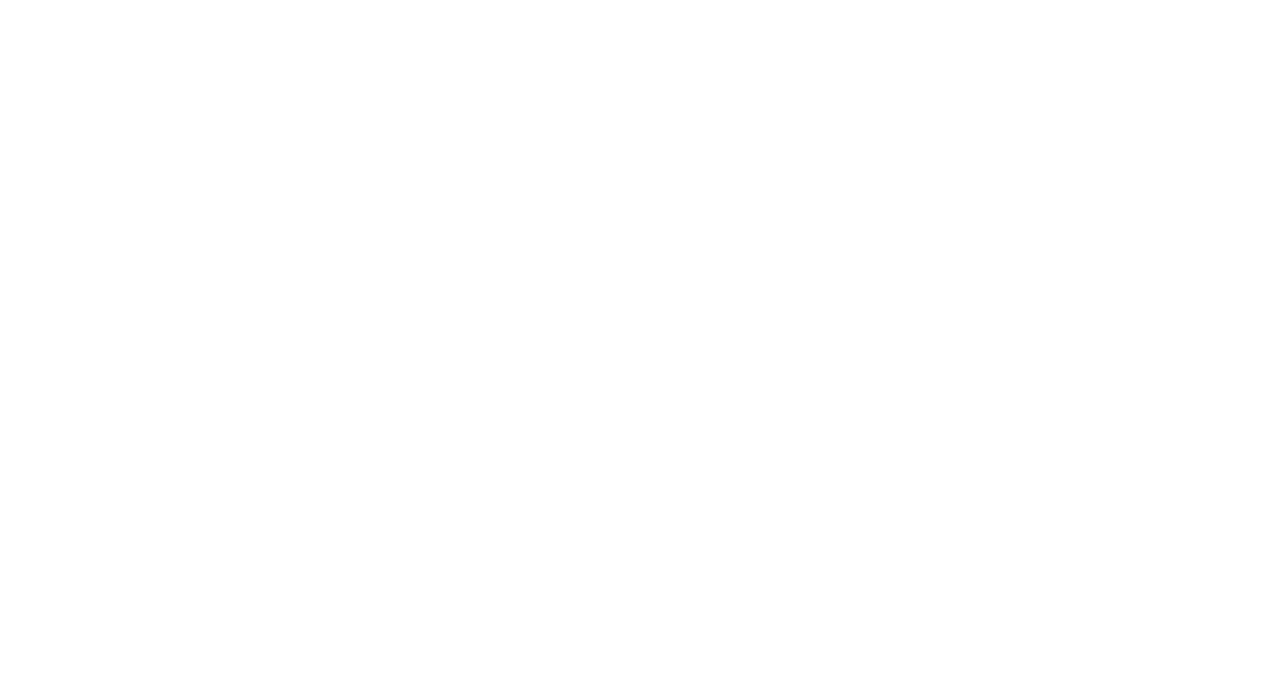 scroll, scrollTop: 0, scrollLeft: 0, axis: both 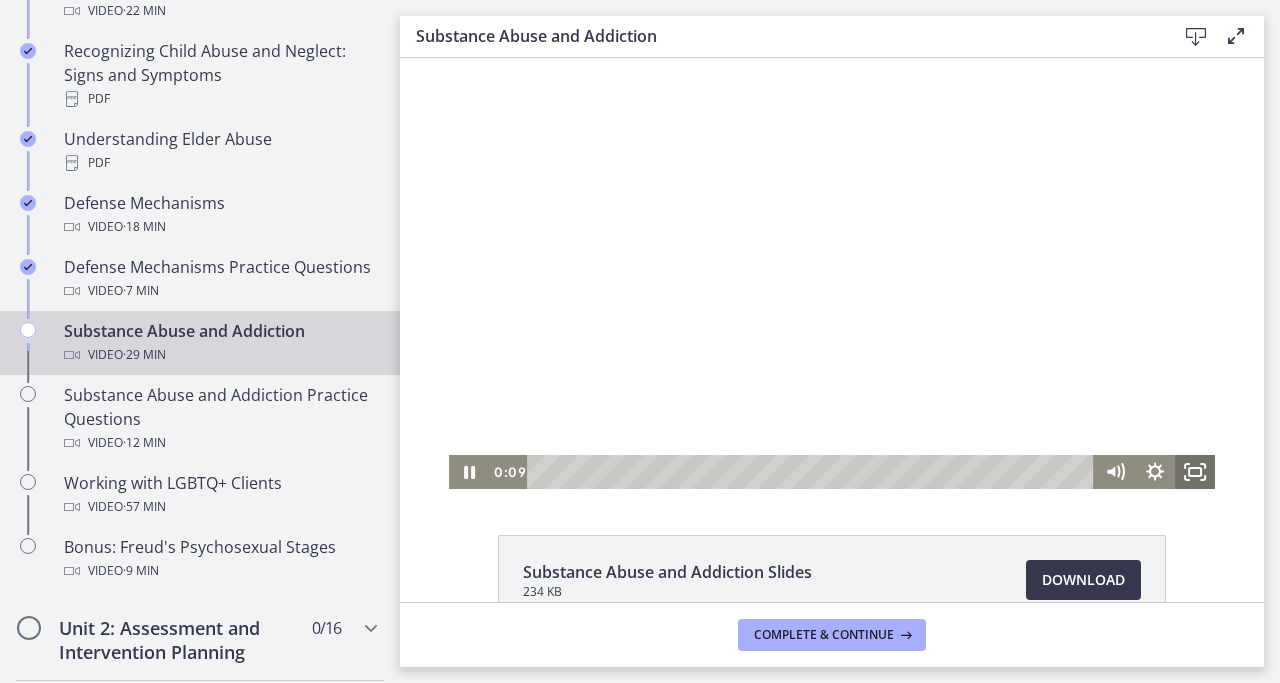 click 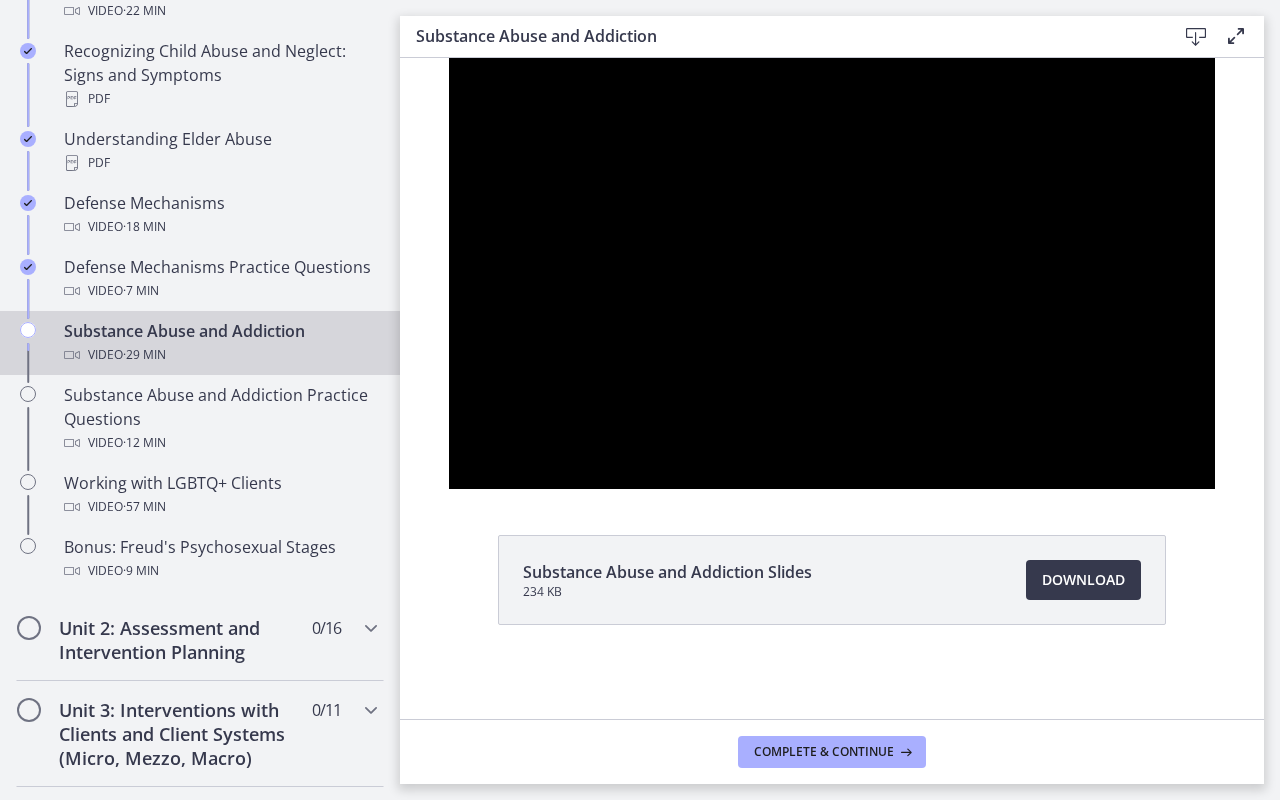 type 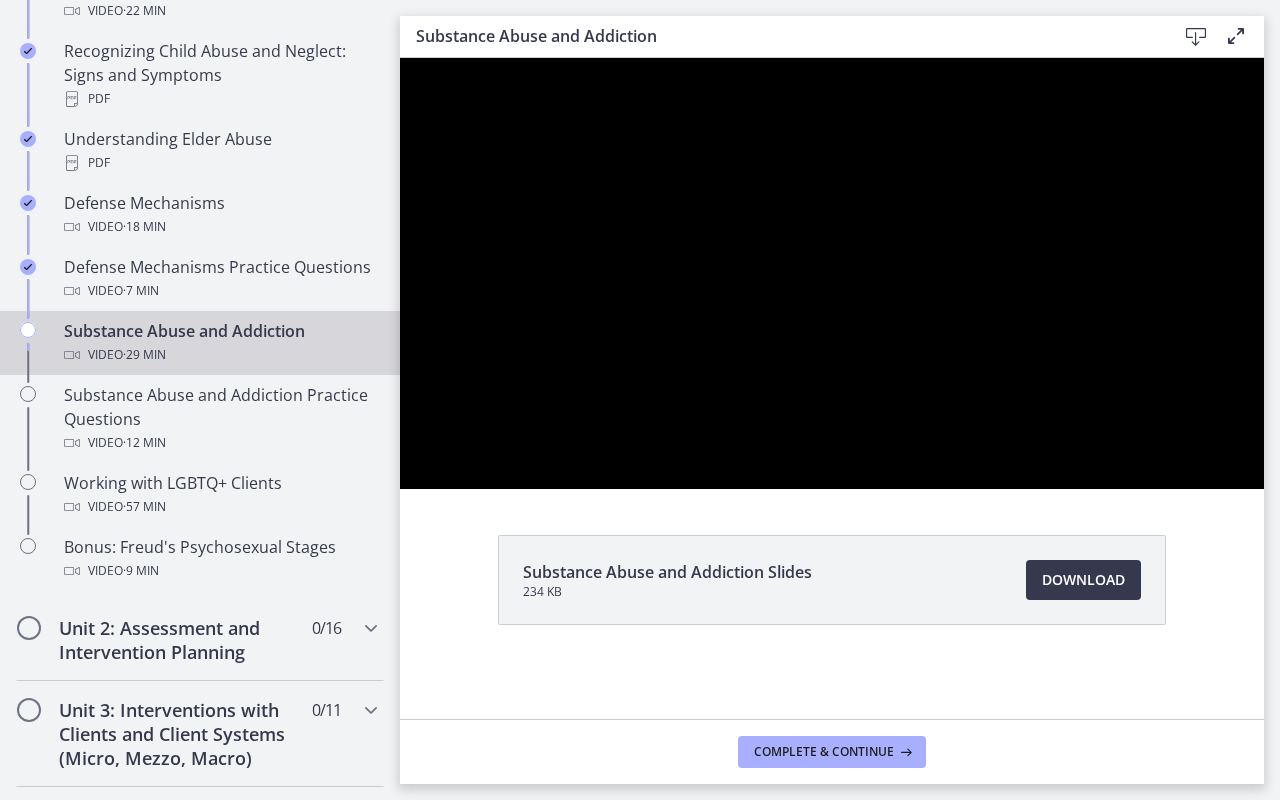 click at bounding box center (832, 273) 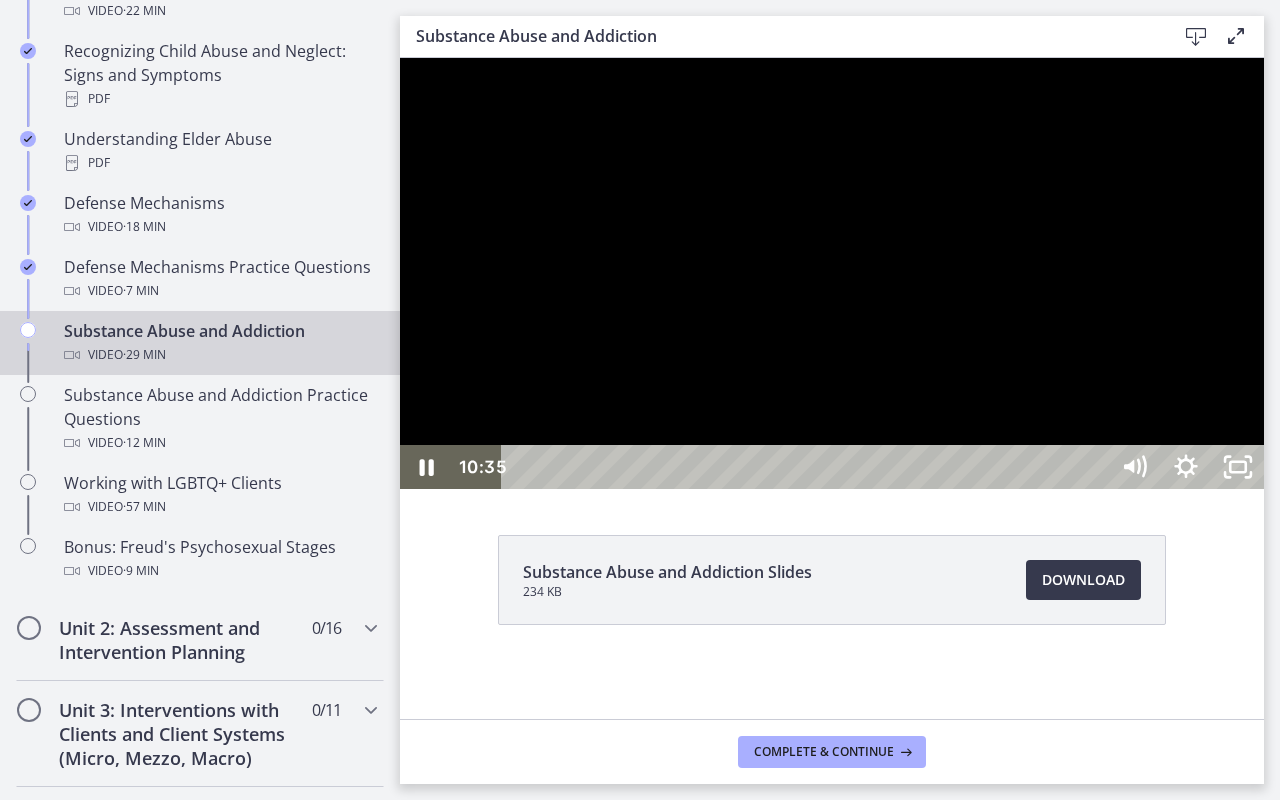 click at bounding box center (832, 273) 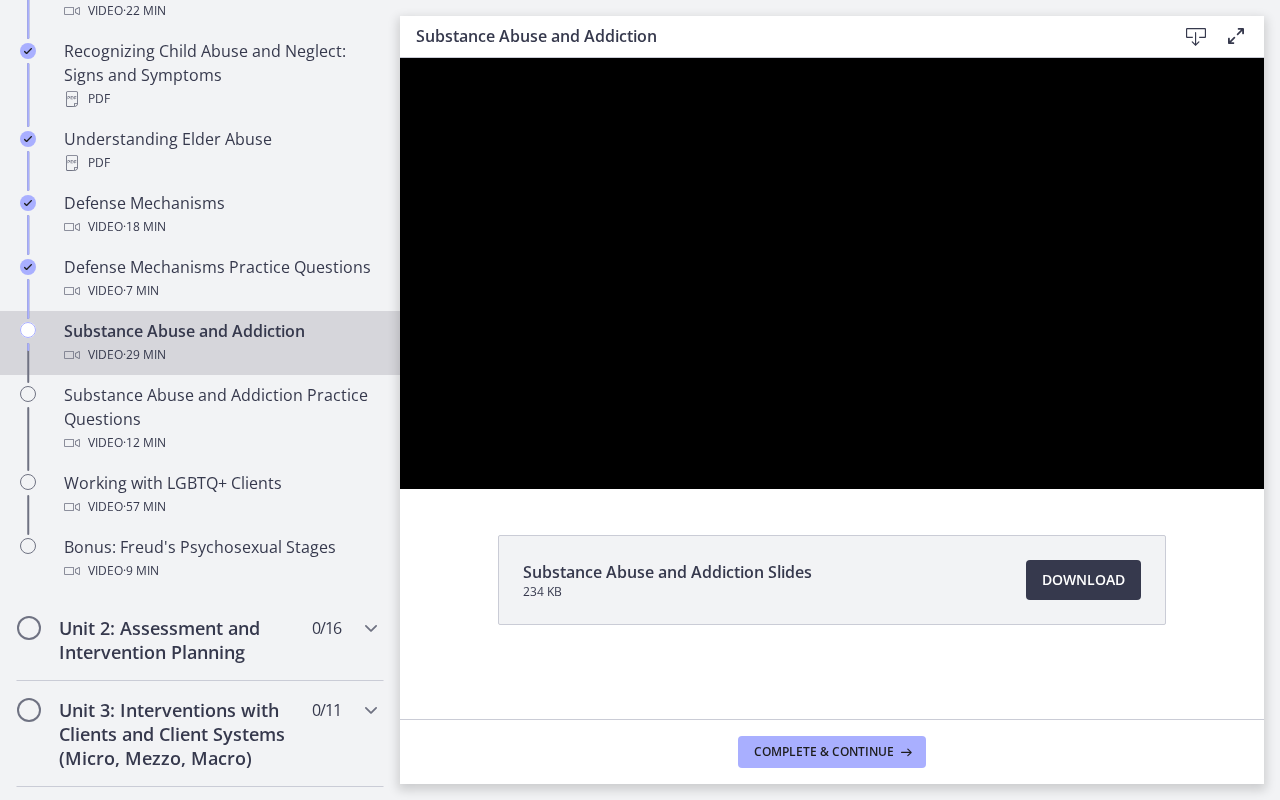 click at bounding box center [832, 273] 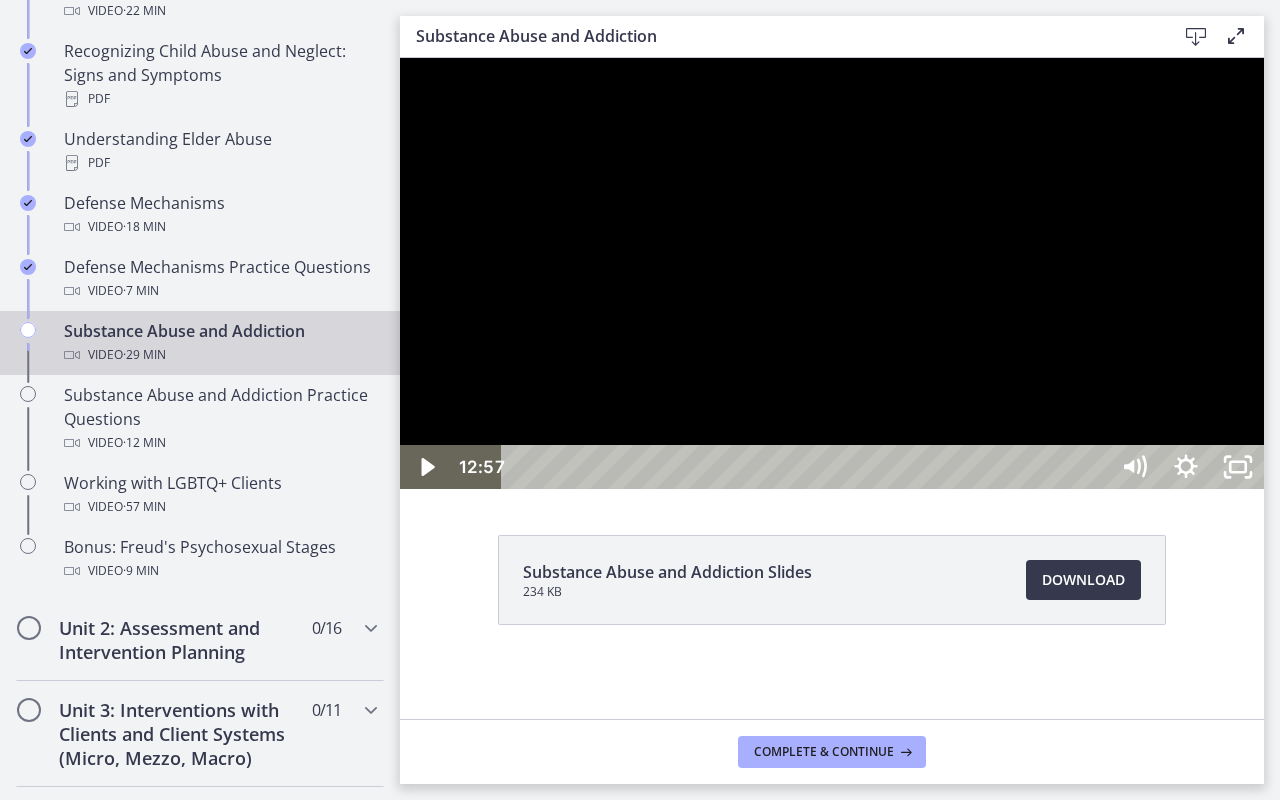 click at bounding box center (832, 273) 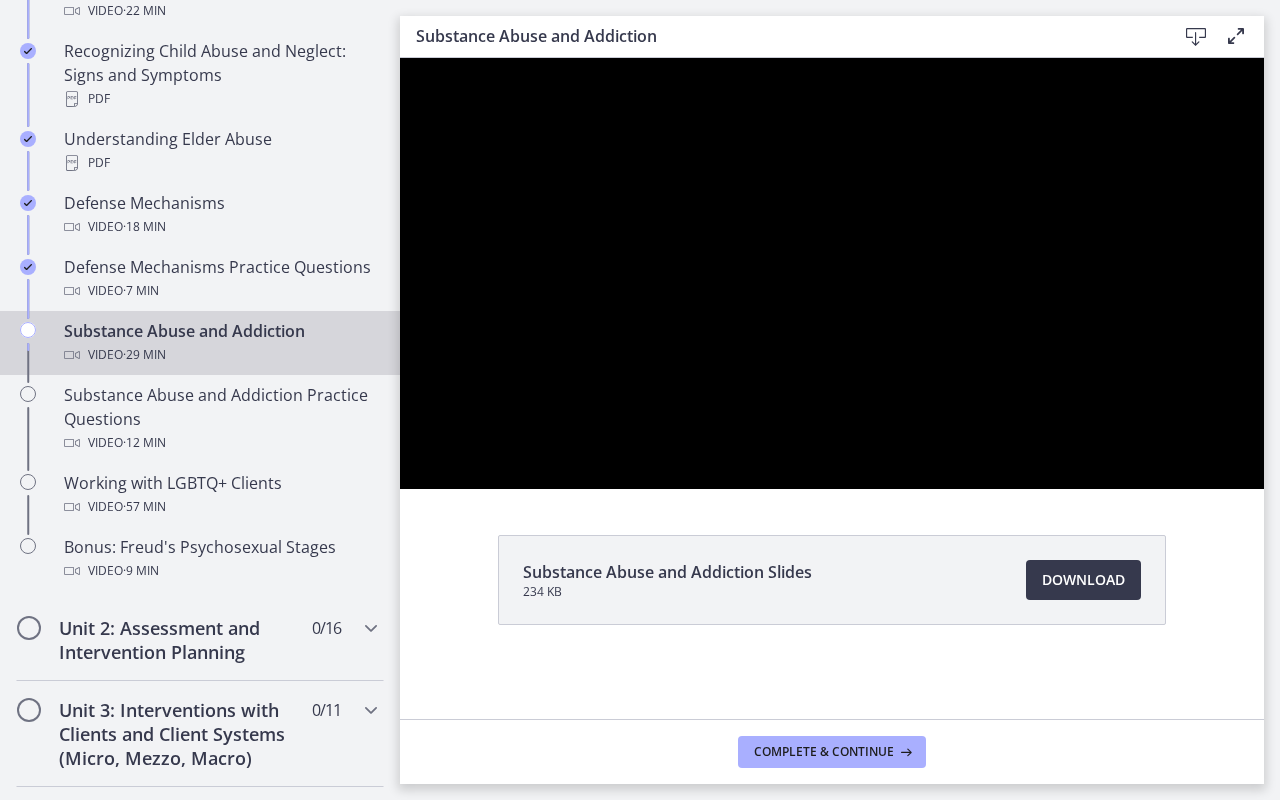 click at bounding box center (832, 273) 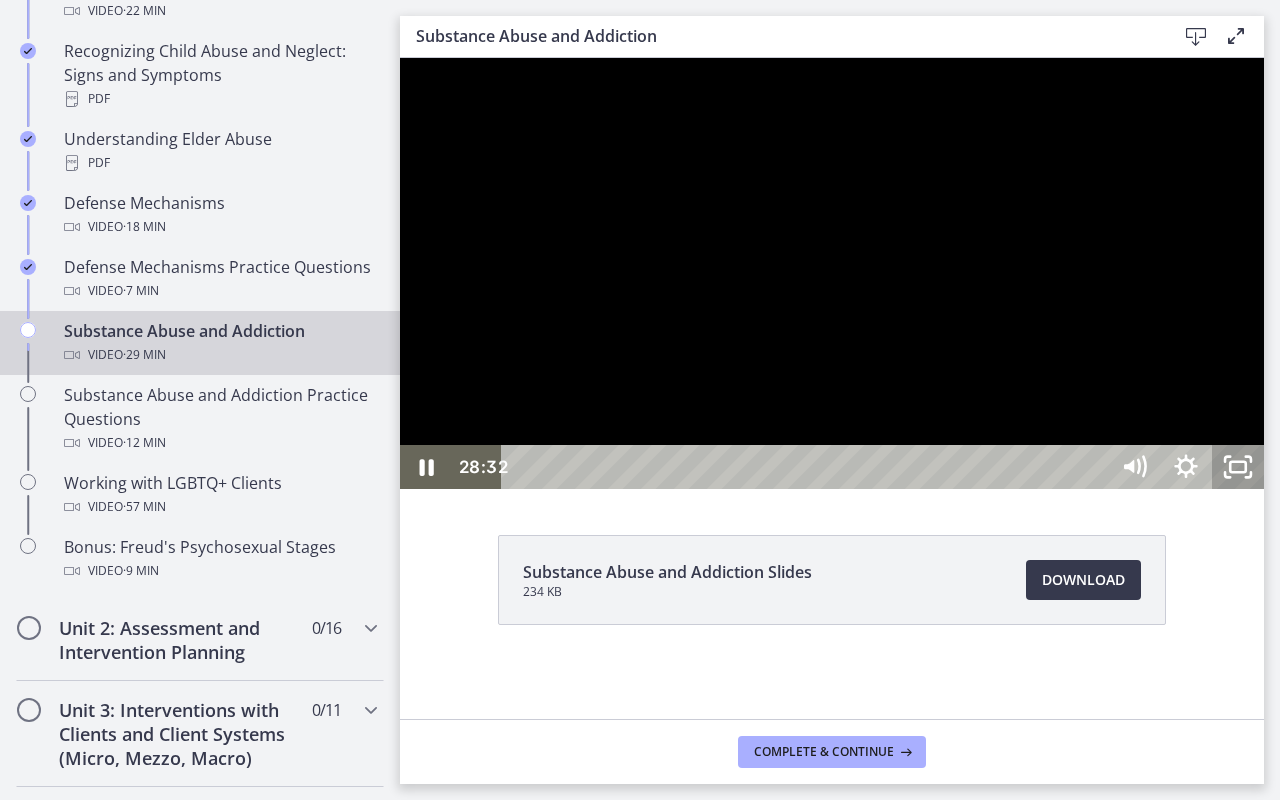 click 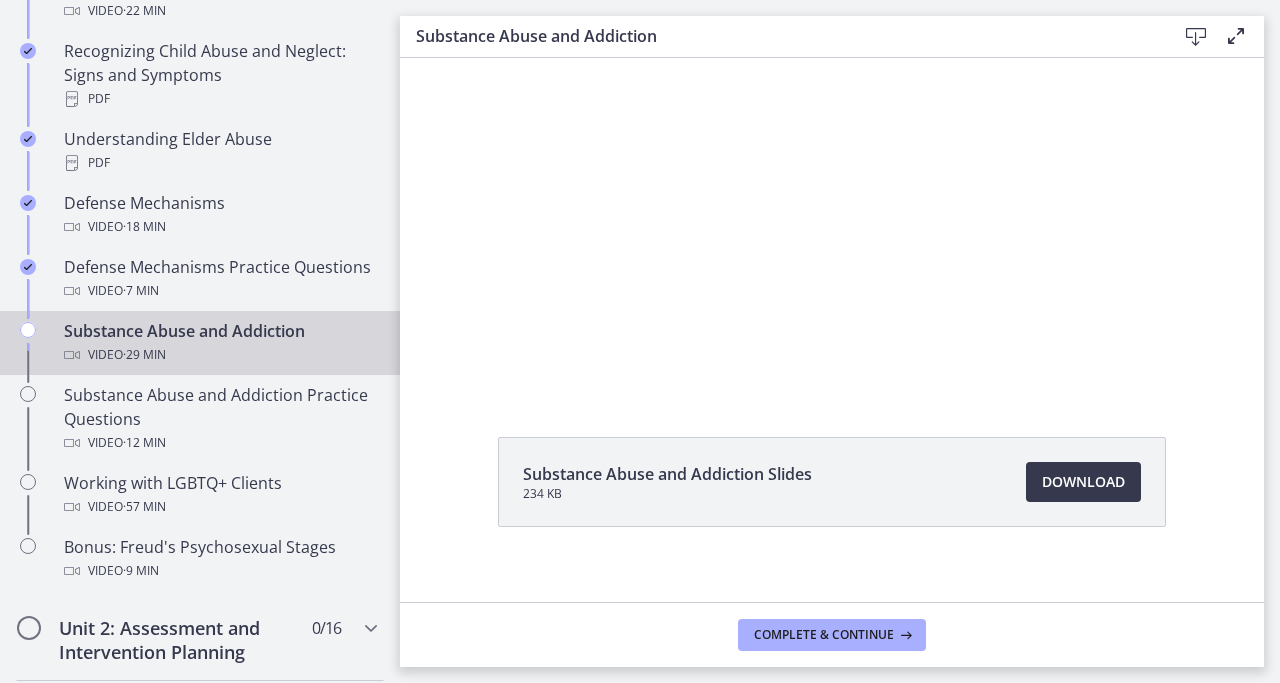 scroll, scrollTop: 119, scrollLeft: 0, axis: vertical 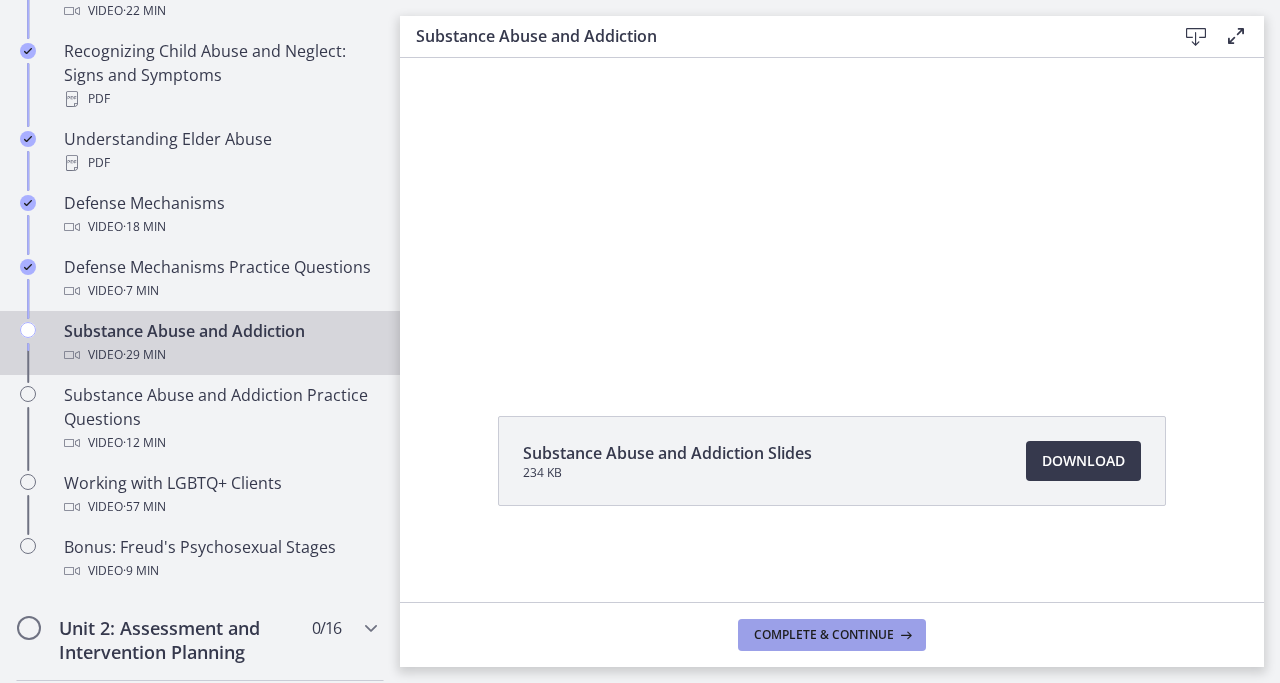 click at bounding box center [904, 635] 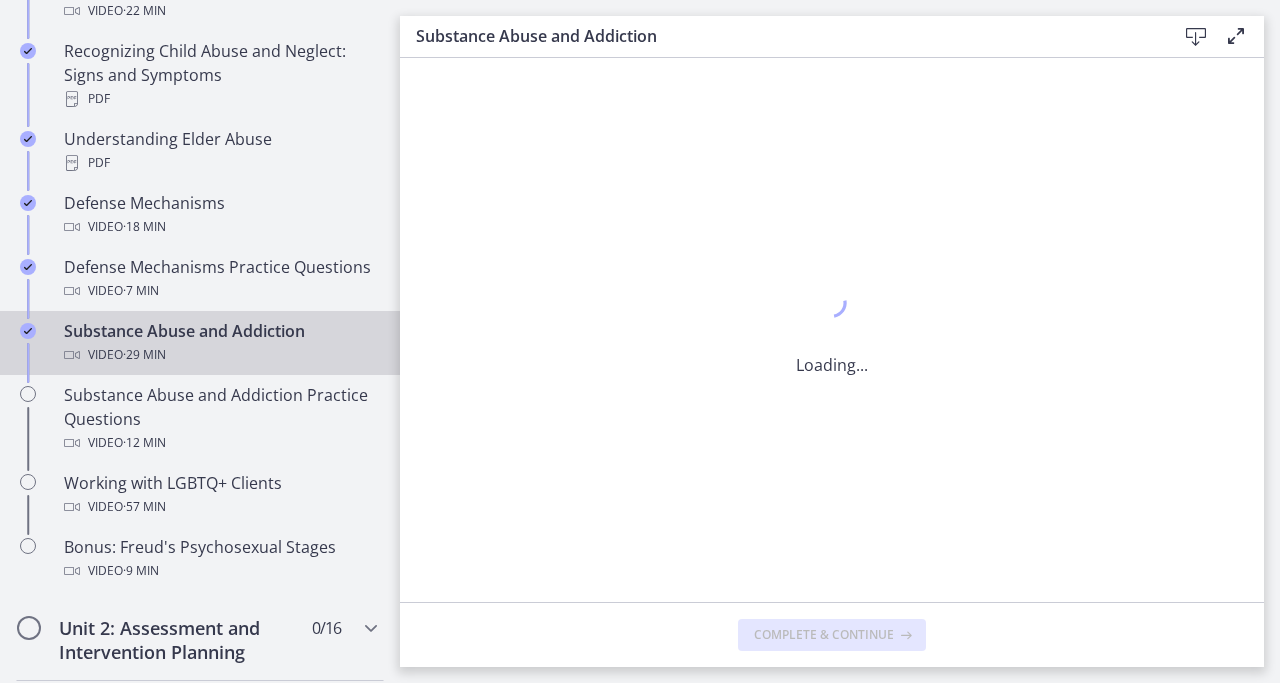 scroll, scrollTop: 0, scrollLeft: 0, axis: both 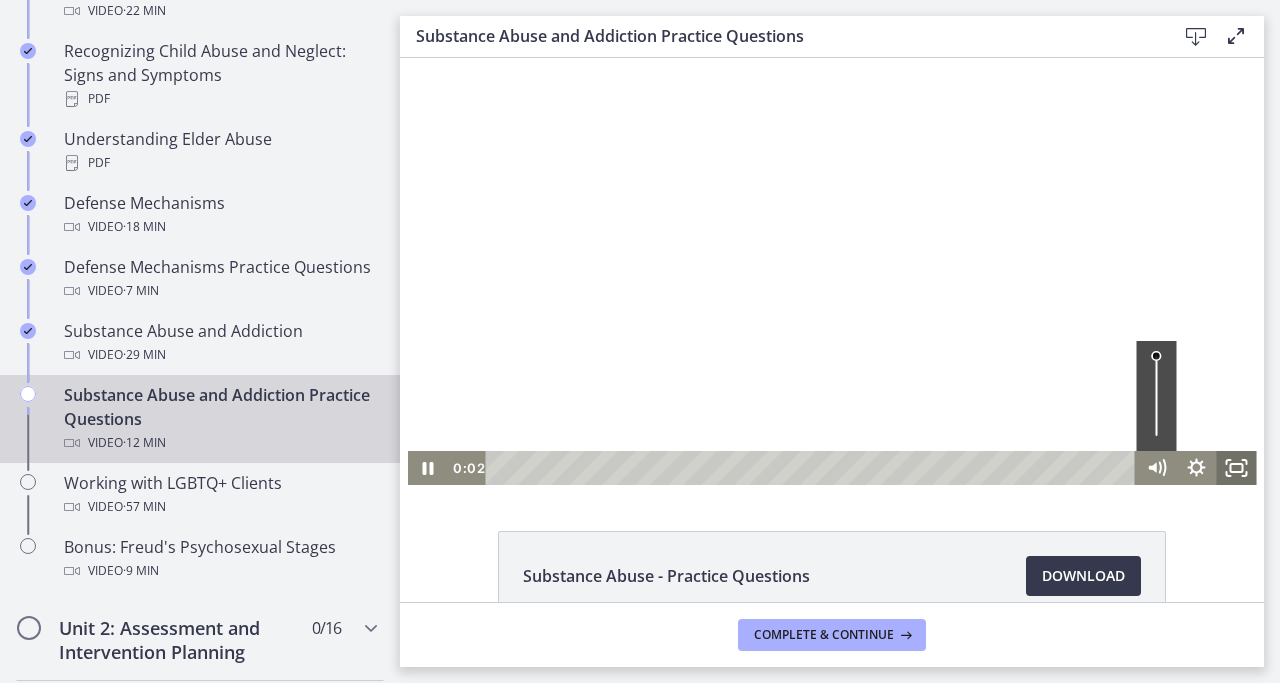 click 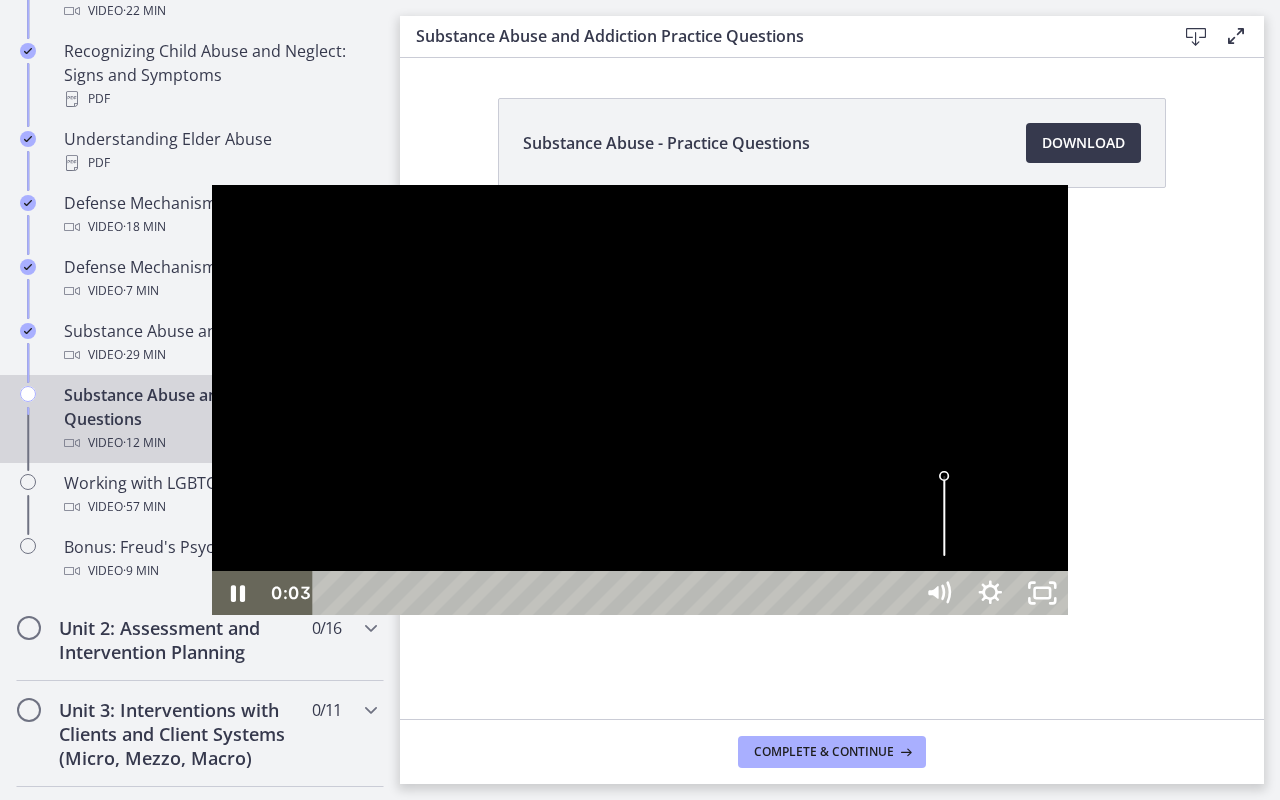 click at bounding box center [640, 400] 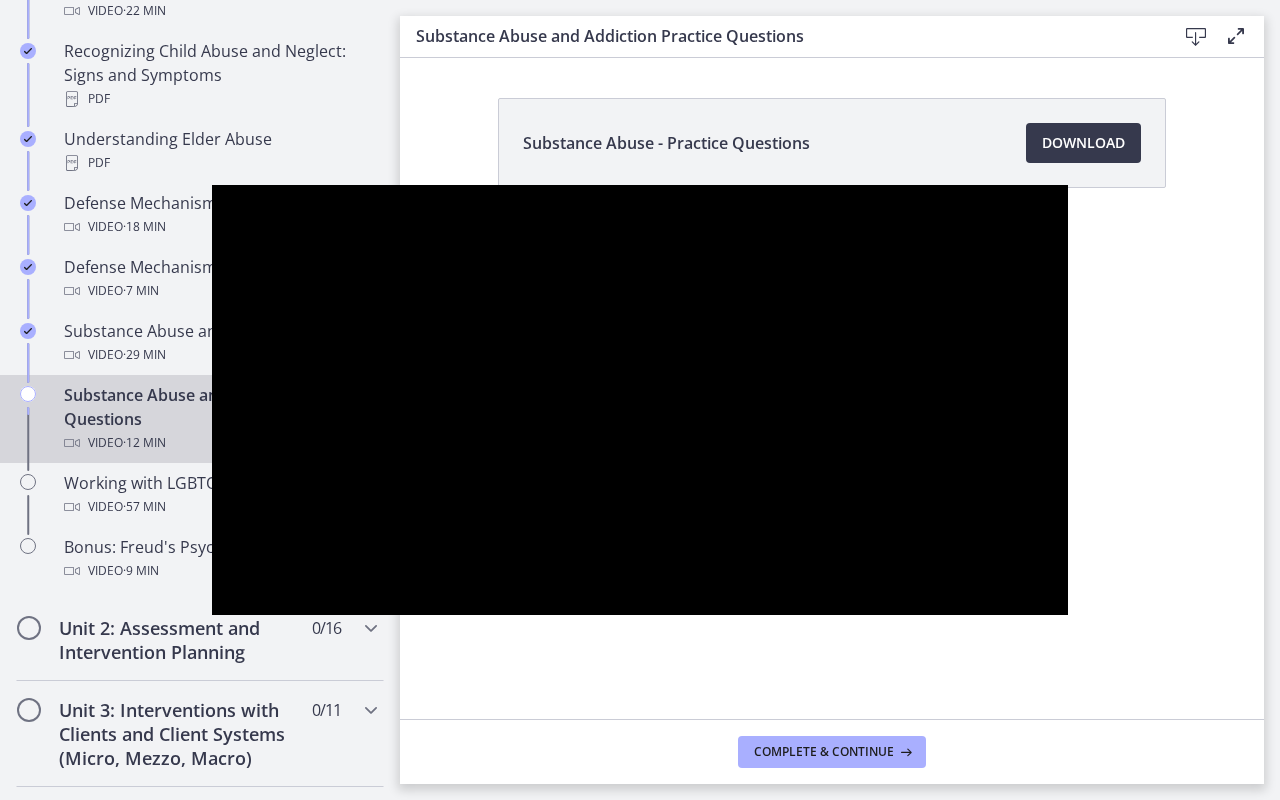click at bounding box center (640, 400) 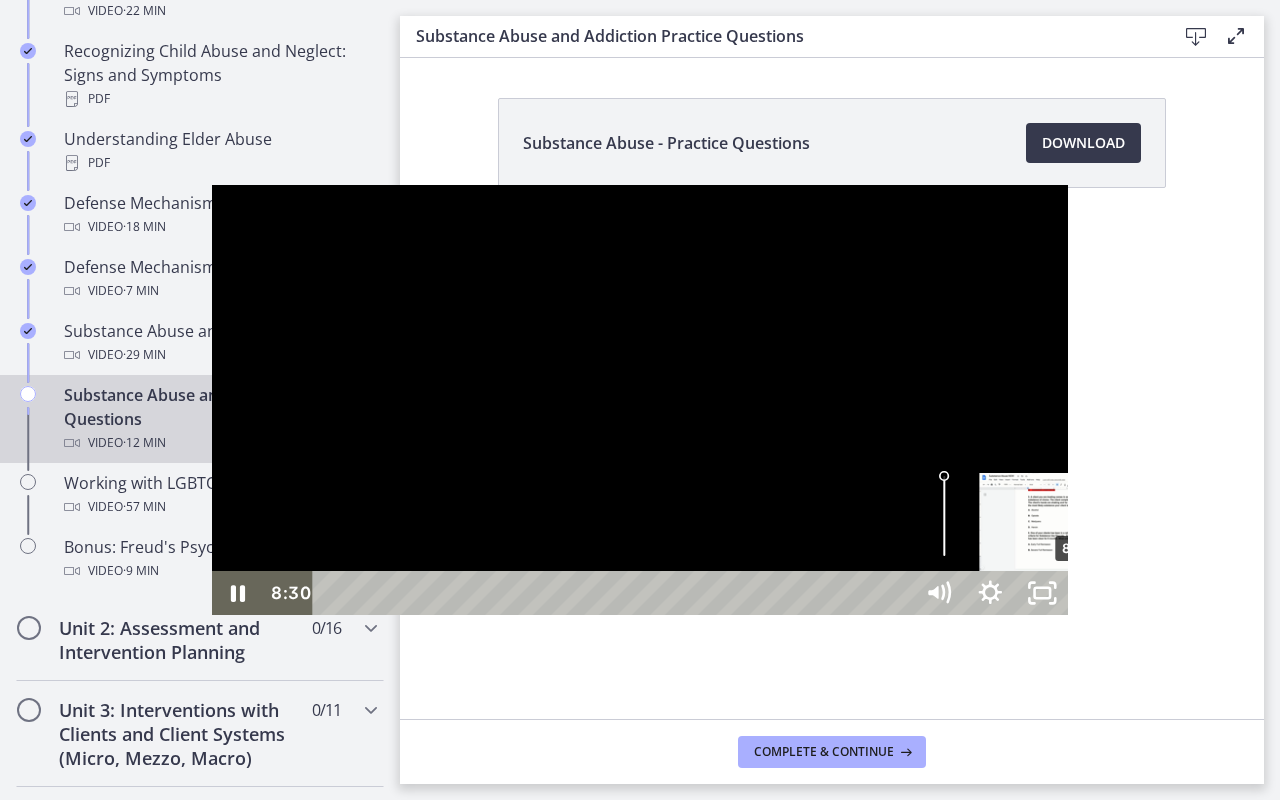 click on "8:44" at bounding box center [616, 593] 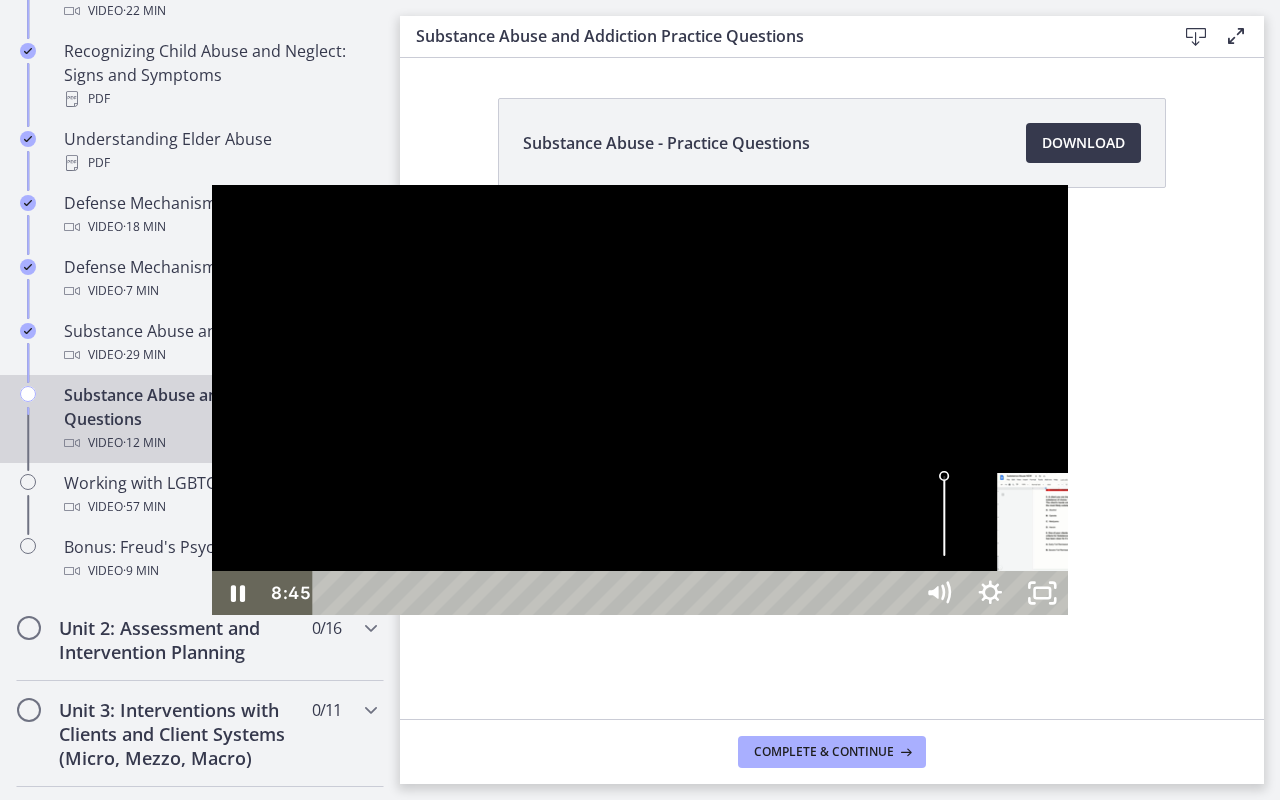 click on "8:56" at bounding box center [616, 593] 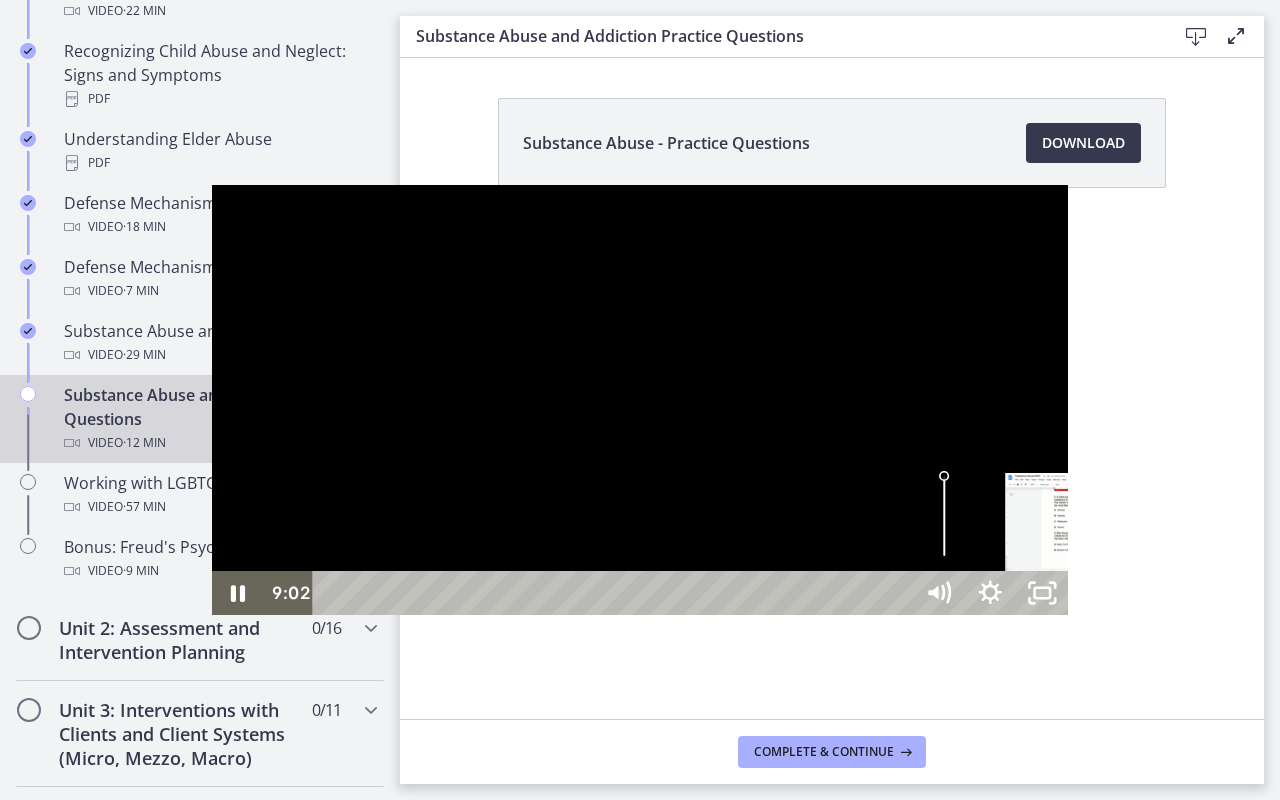 click on "9:02" at bounding box center [616, 593] 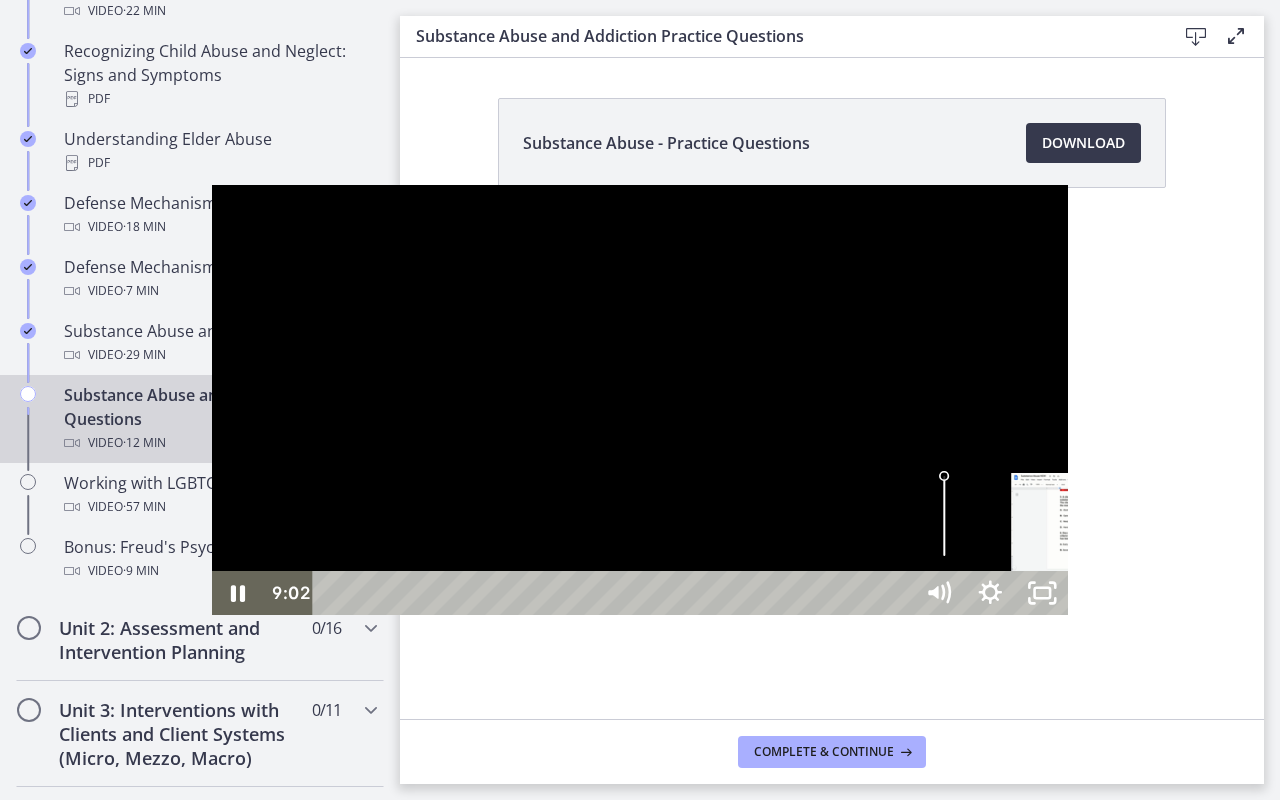 click on "9:06" at bounding box center [616, 593] 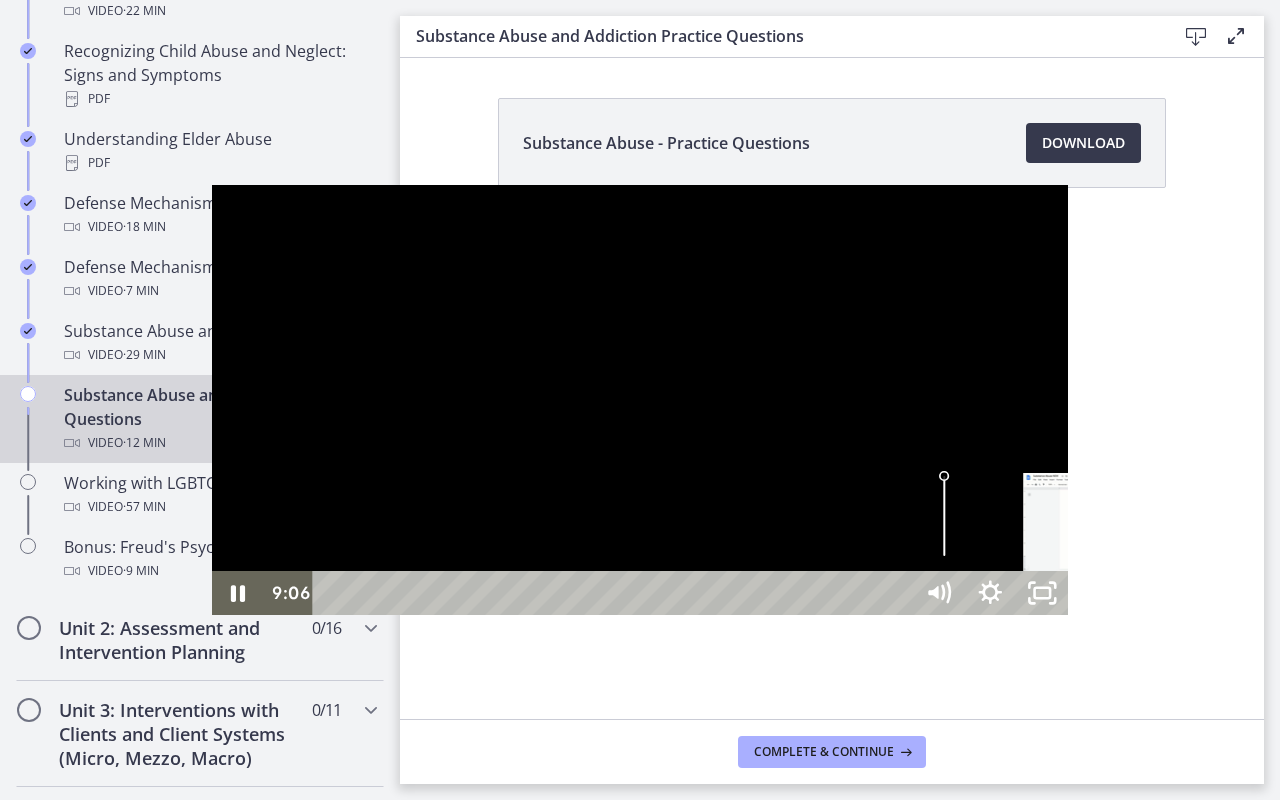 click on "9:14" at bounding box center (616, 593) 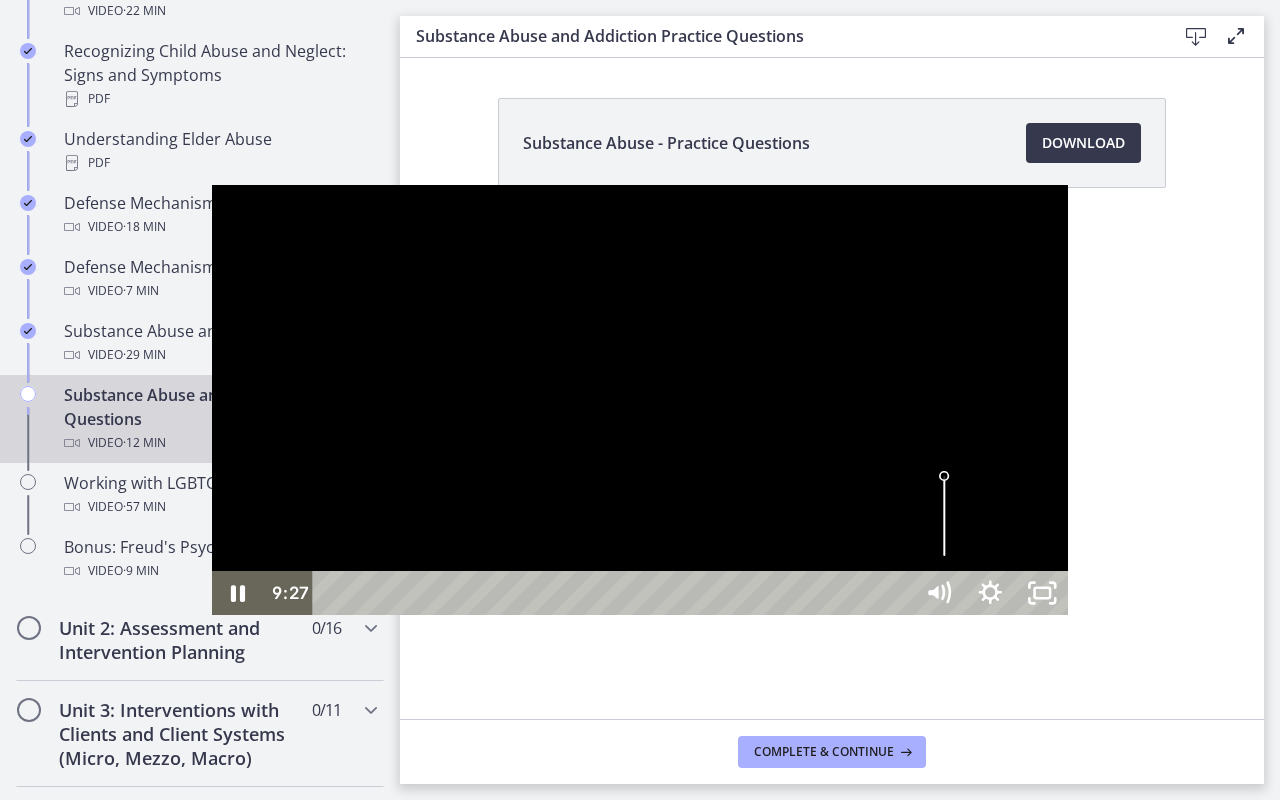 click at bounding box center [640, 400] 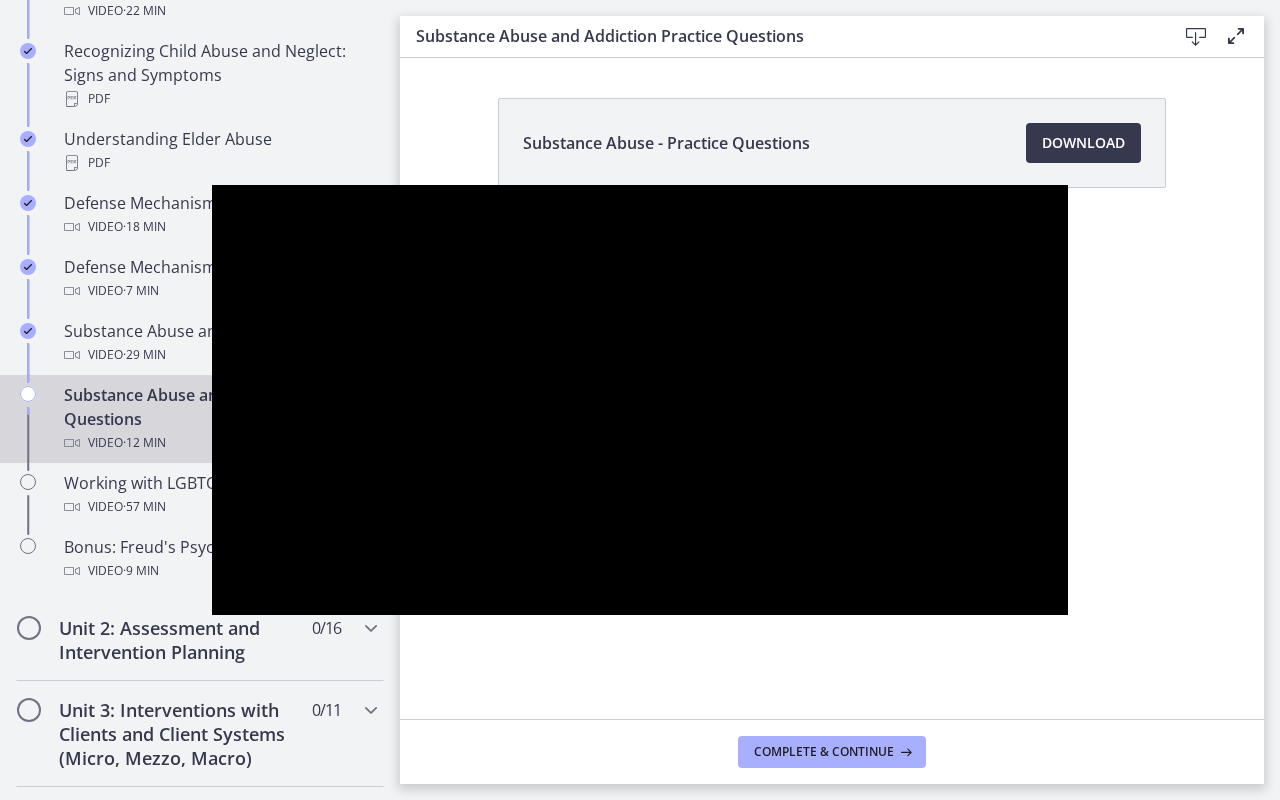 click at bounding box center [640, 400] 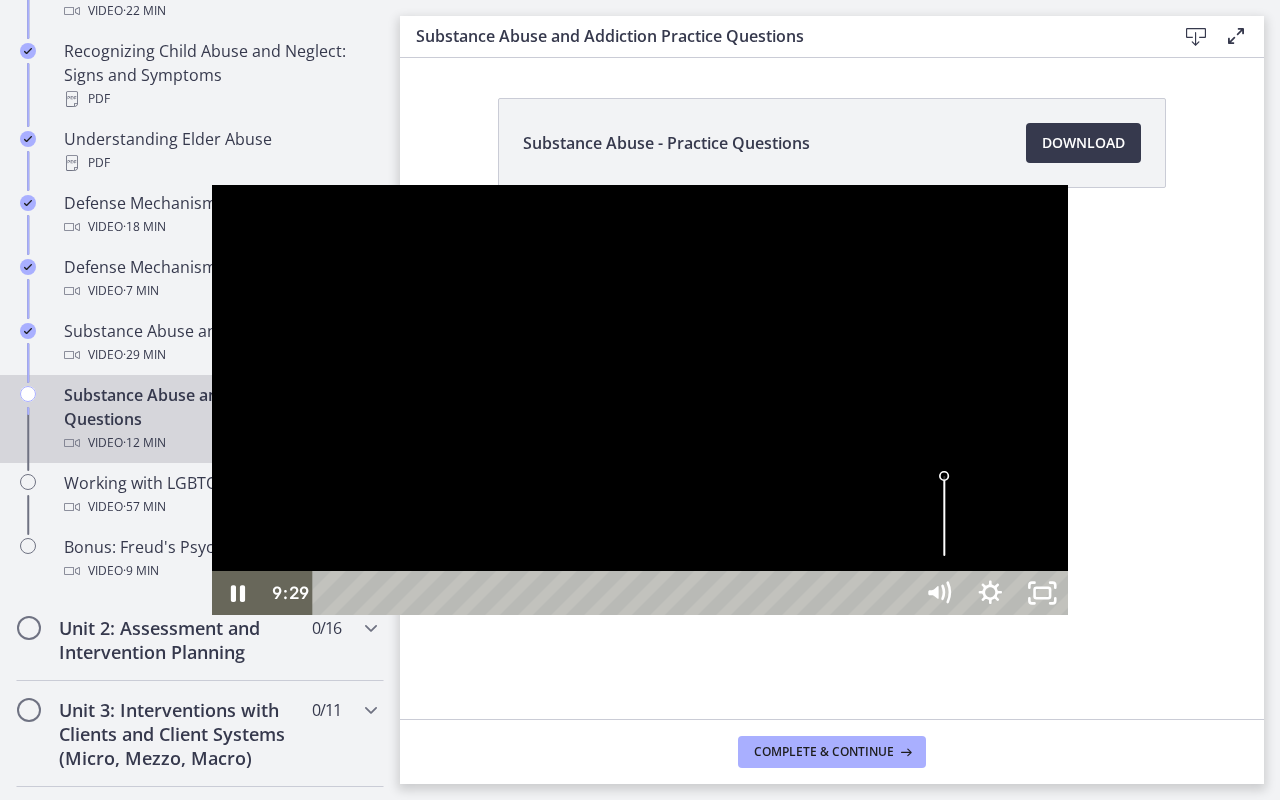 click on "9:49" at bounding box center (616, 593) 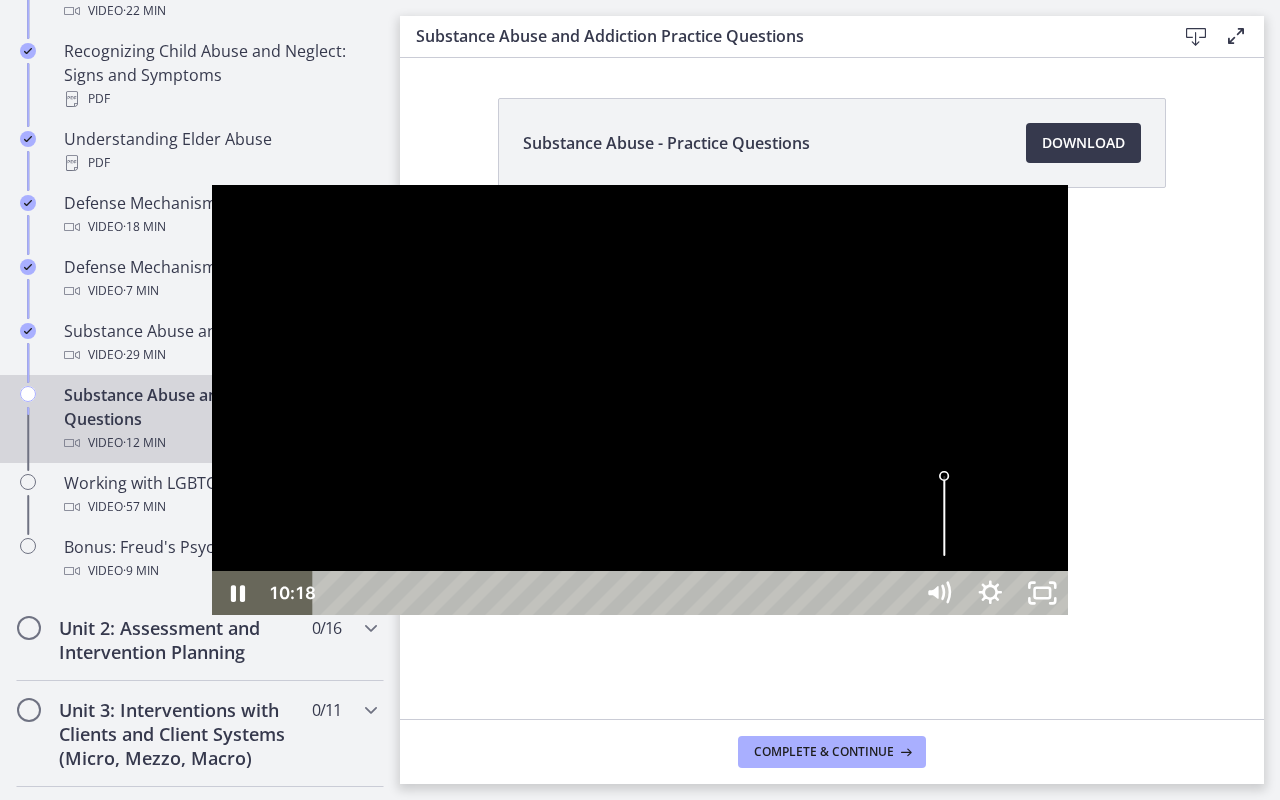 click on "10:18" at bounding box center (616, 593) 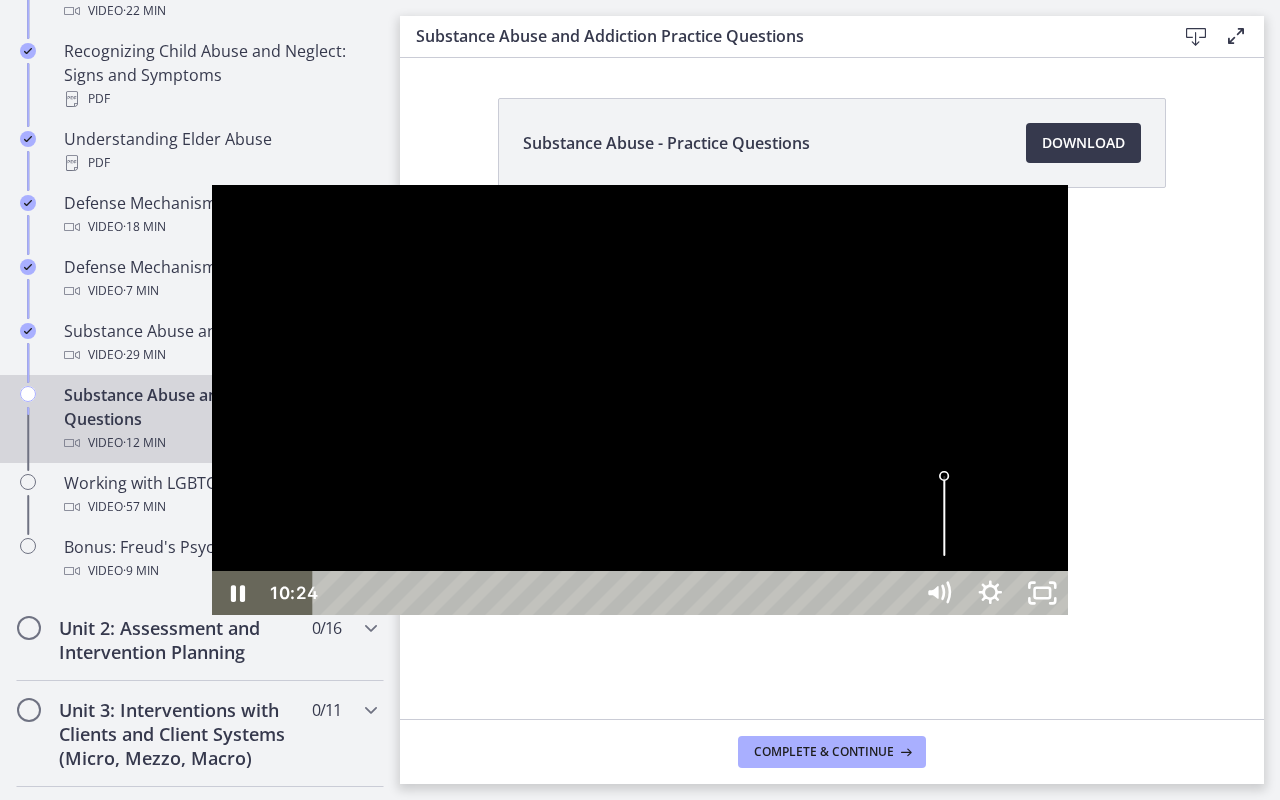 click on "10:40" at bounding box center [616, 593] 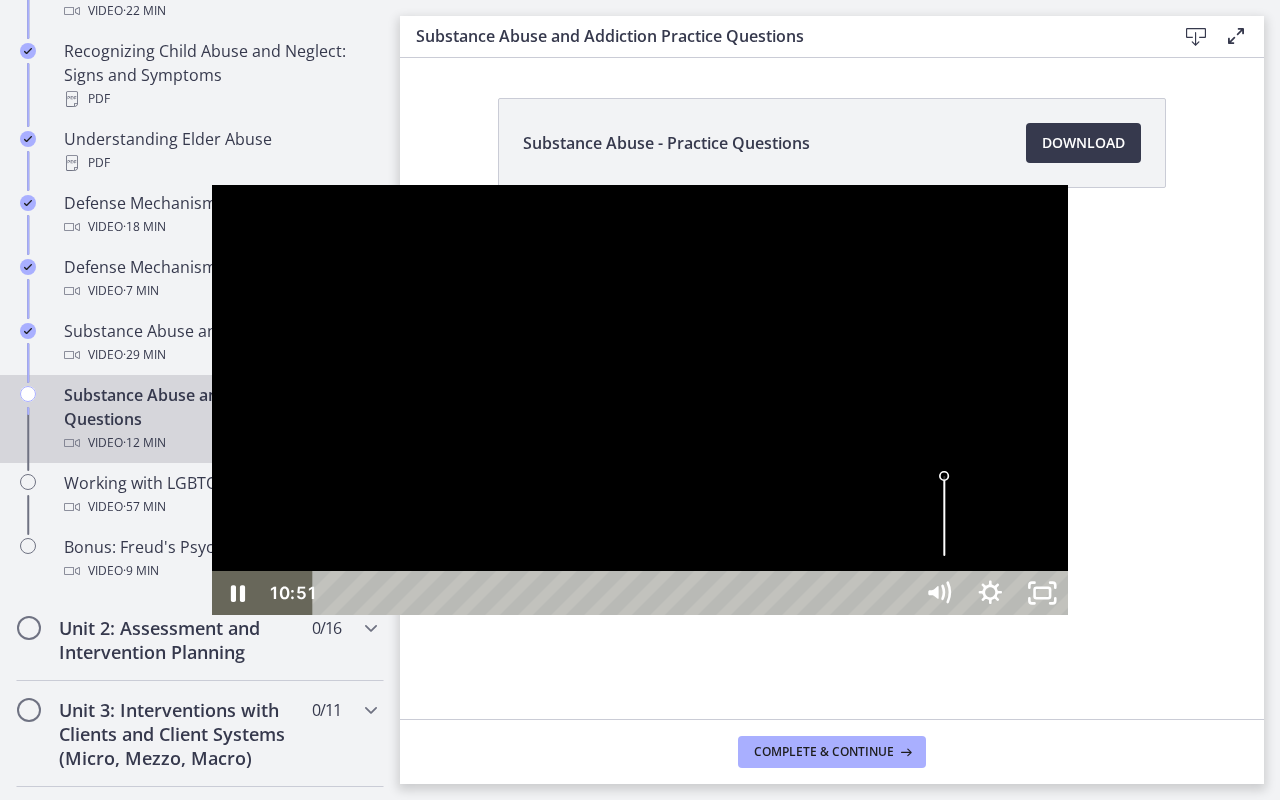click on "10:51" at bounding box center [616, 593] 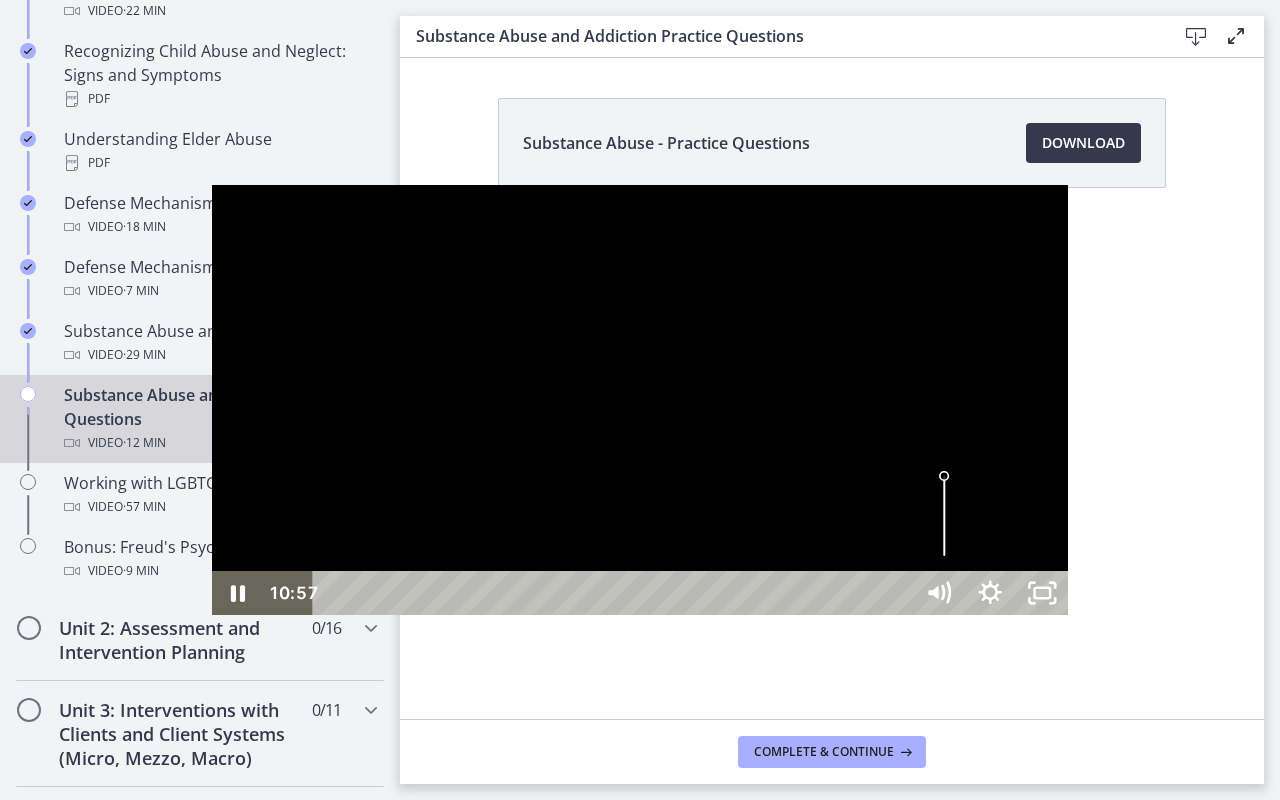 click on "11:06" at bounding box center [616, 593] 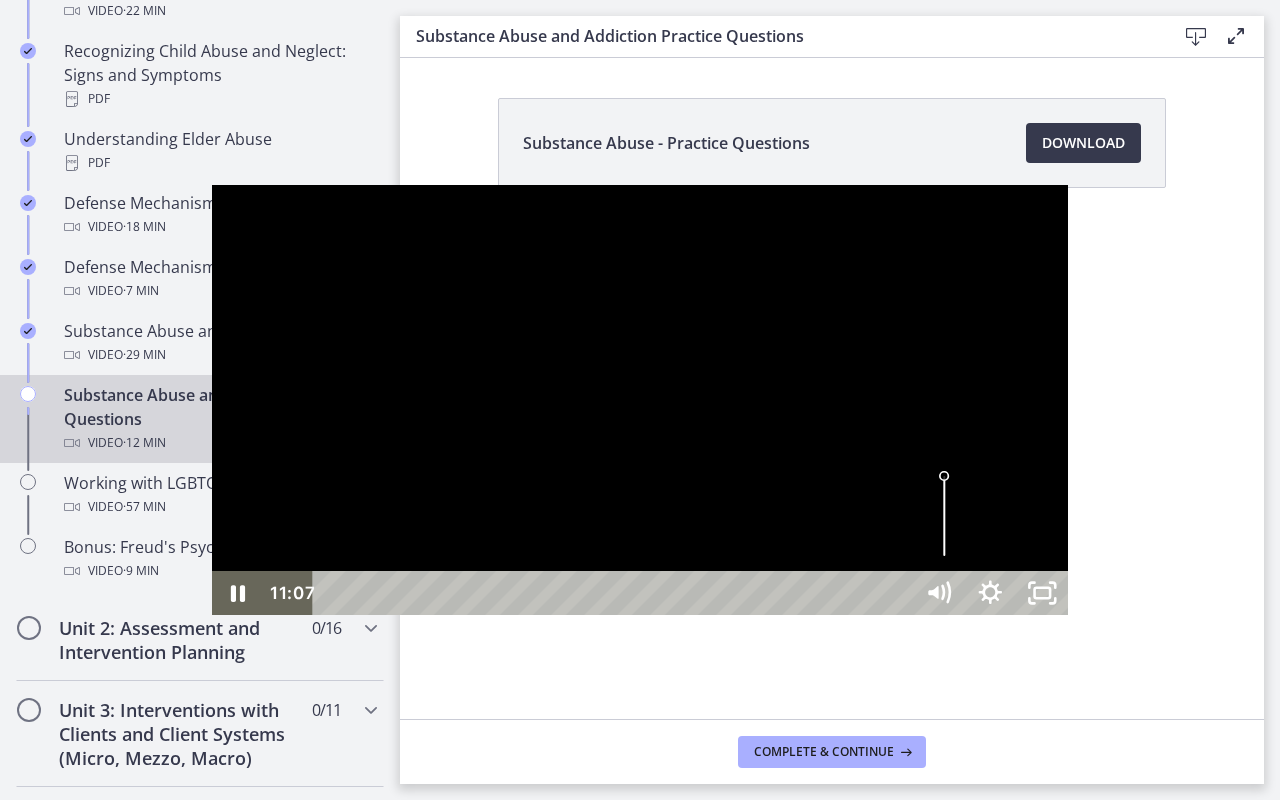 click on "11:17" at bounding box center [616, 593] 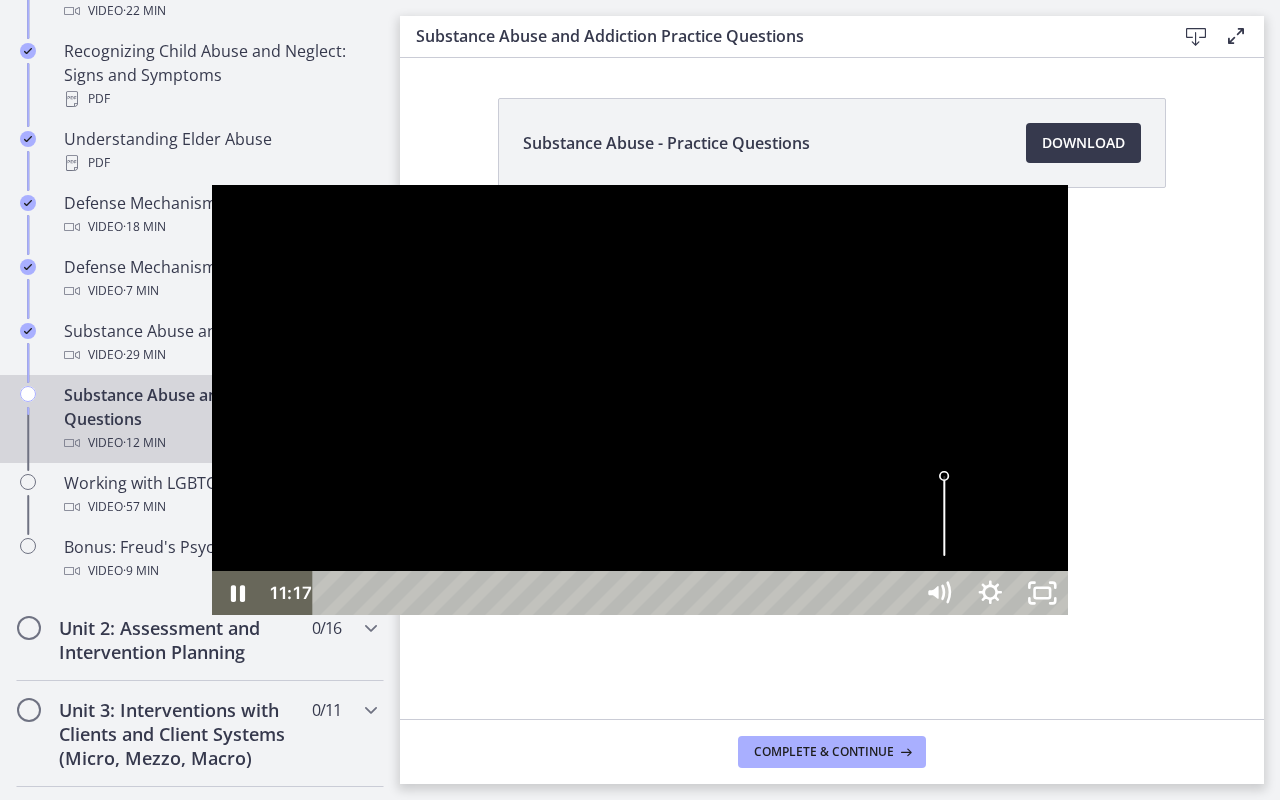 click on "11:29" at bounding box center [616, 593] 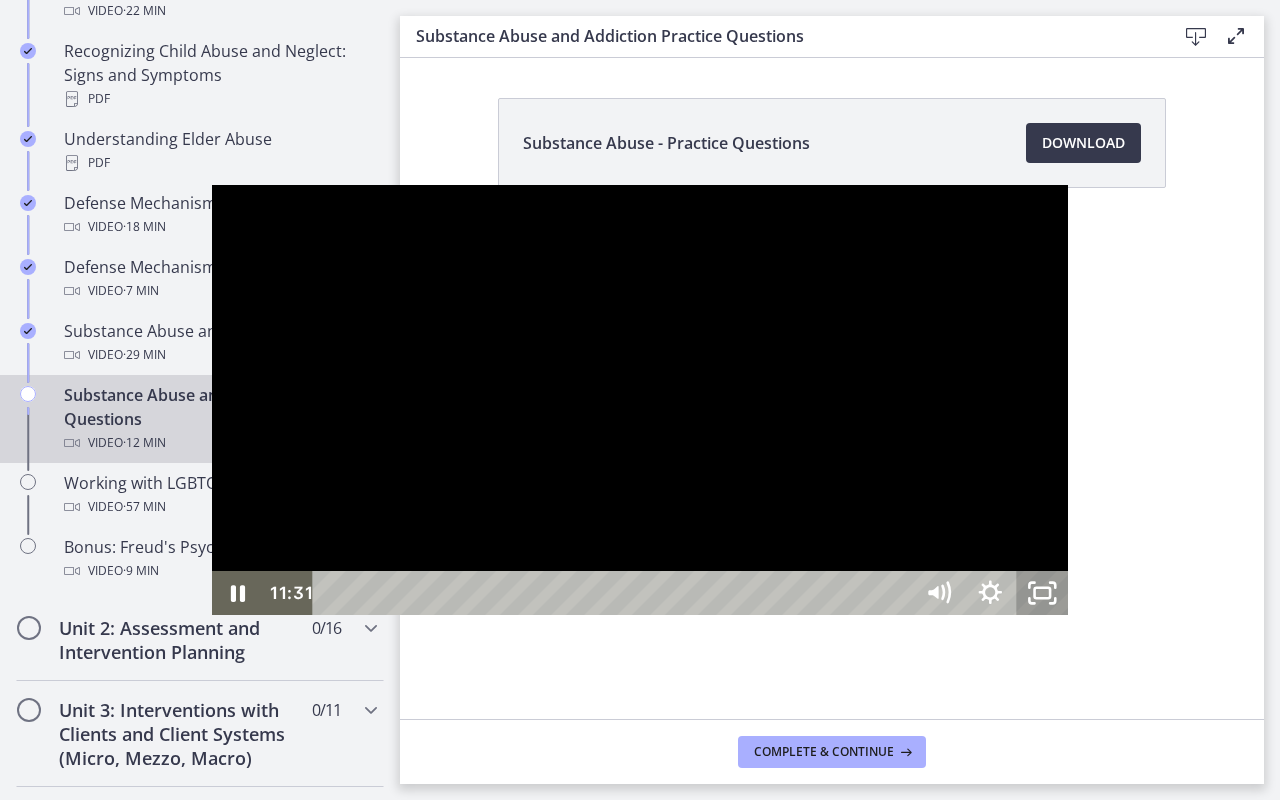 click 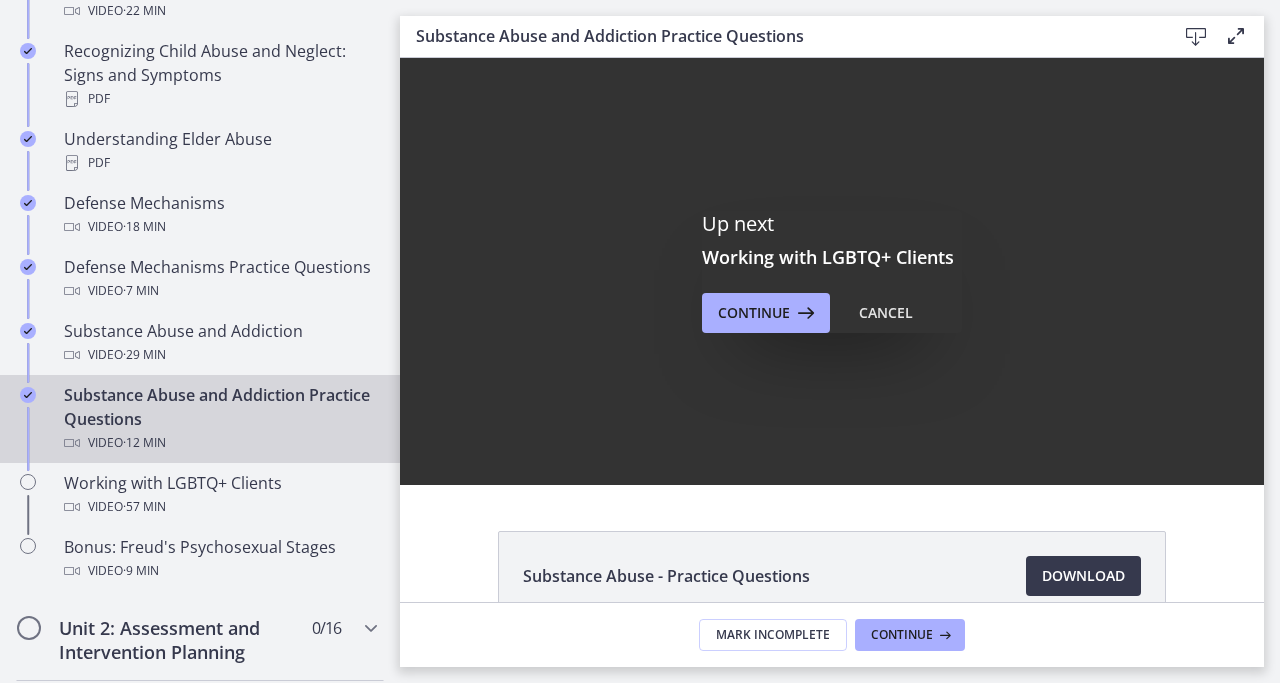 scroll, scrollTop: 0, scrollLeft: 0, axis: both 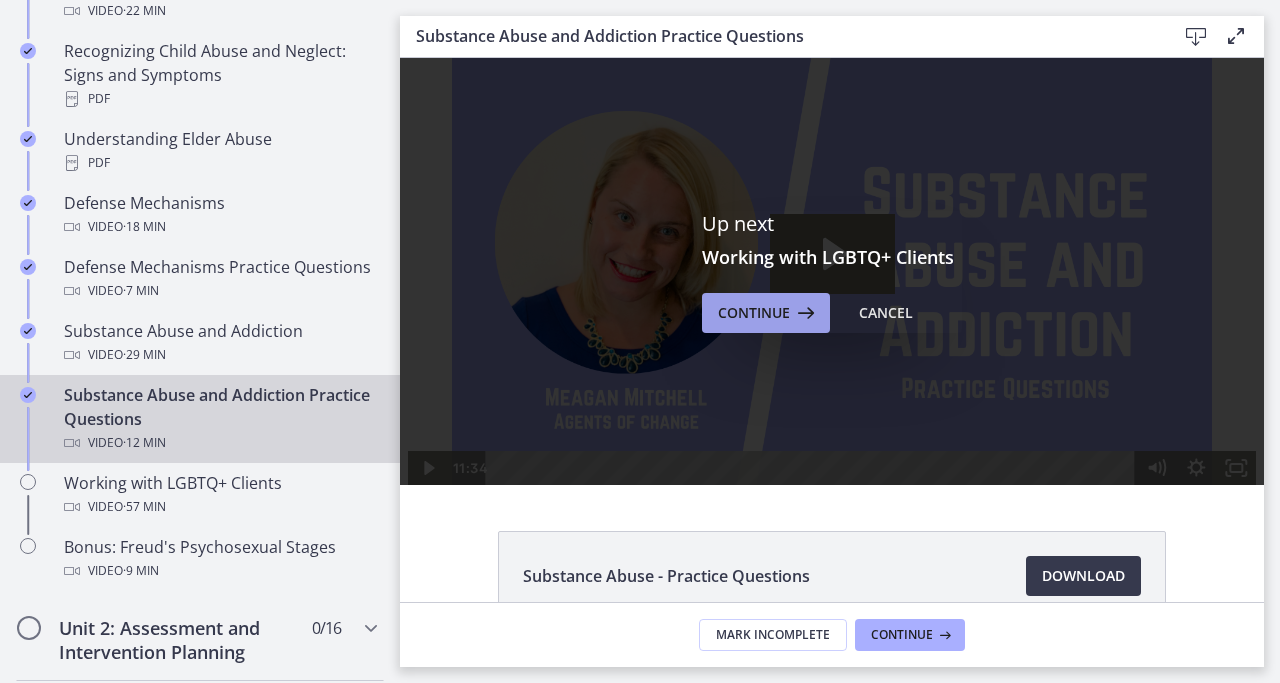 click on "Continue" at bounding box center [754, 313] 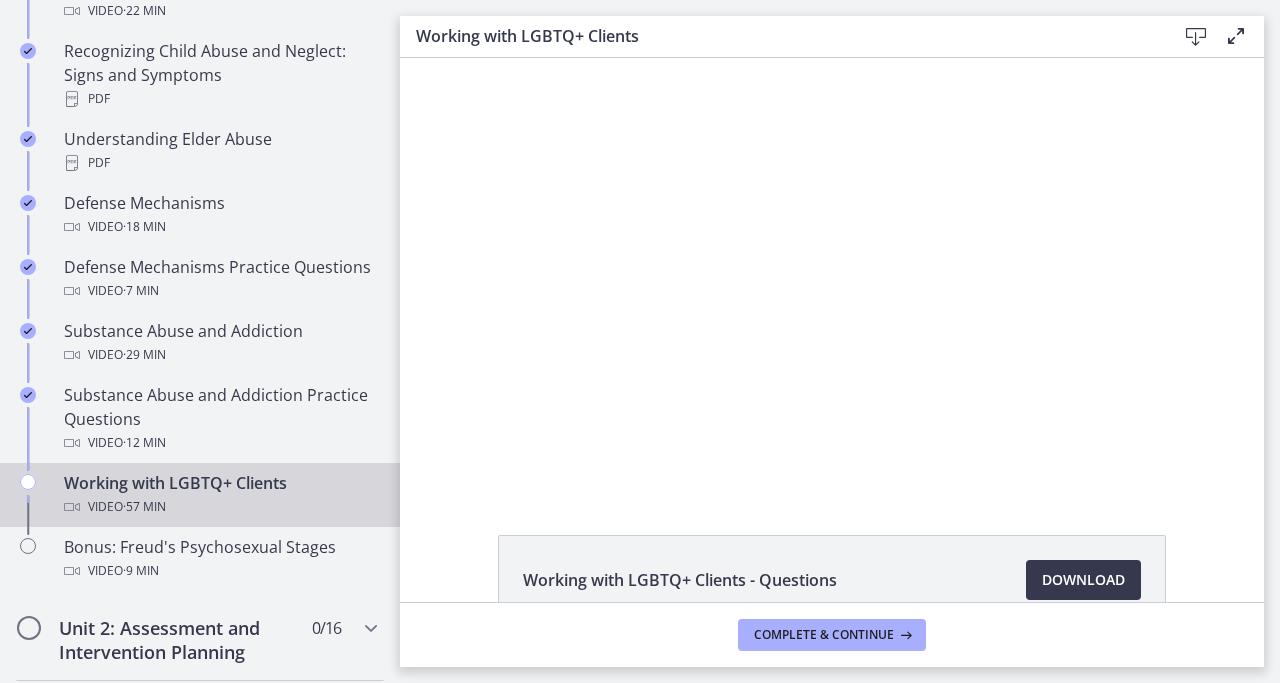 scroll, scrollTop: 0, scrollLeft: 0, axis: both 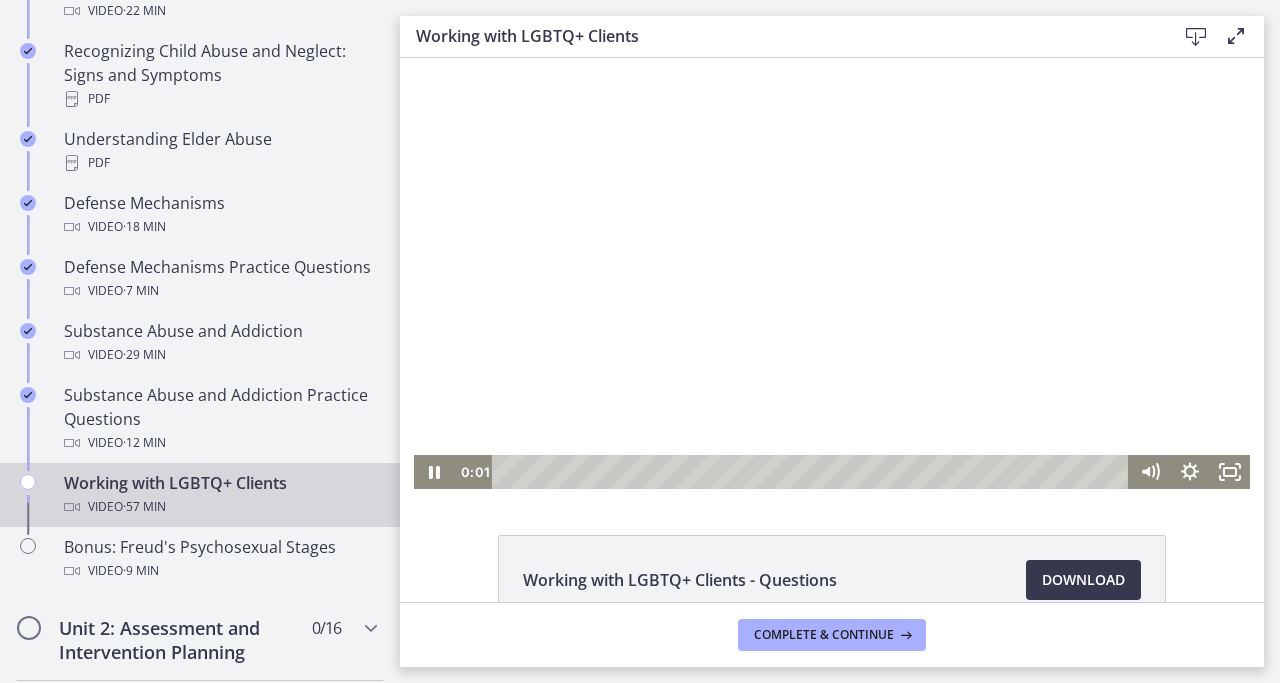 click at bounding box center (832, 273) 